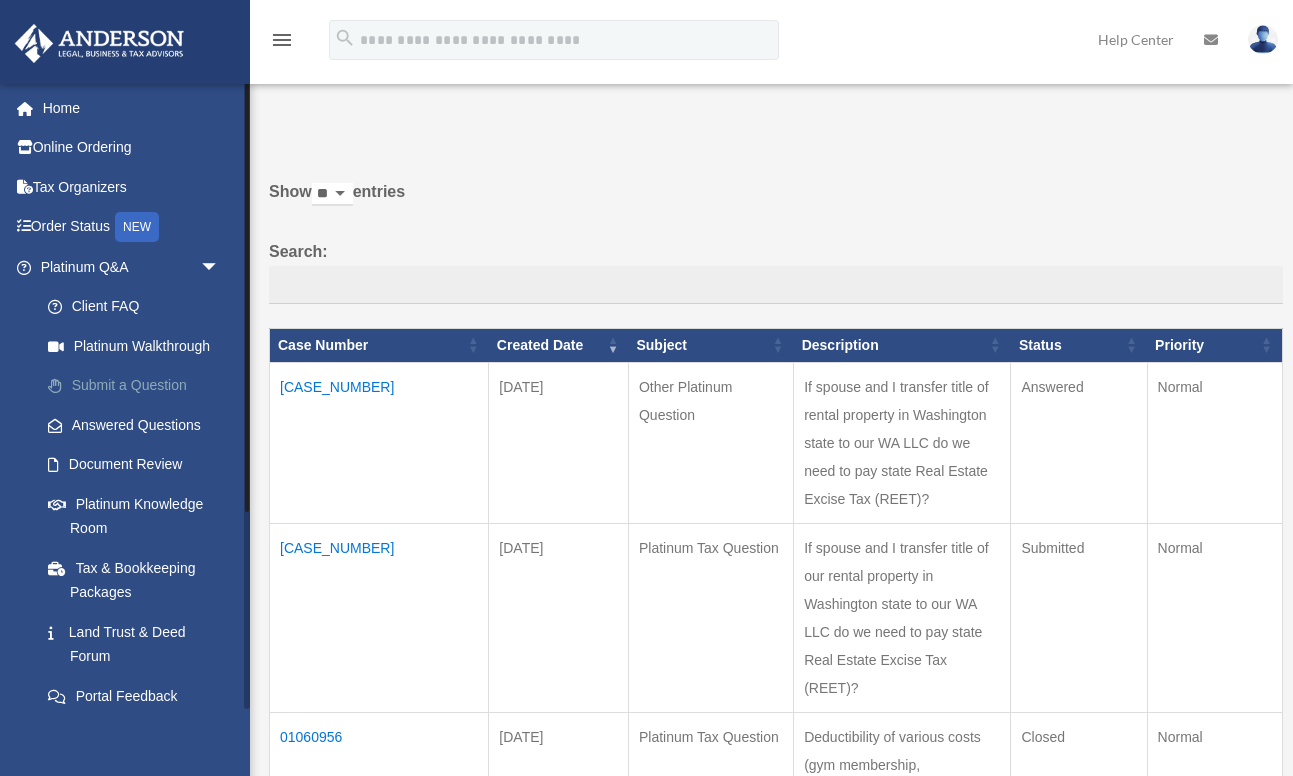 scroll, scrollTop: 0, scrollLeft: 0, axis: both 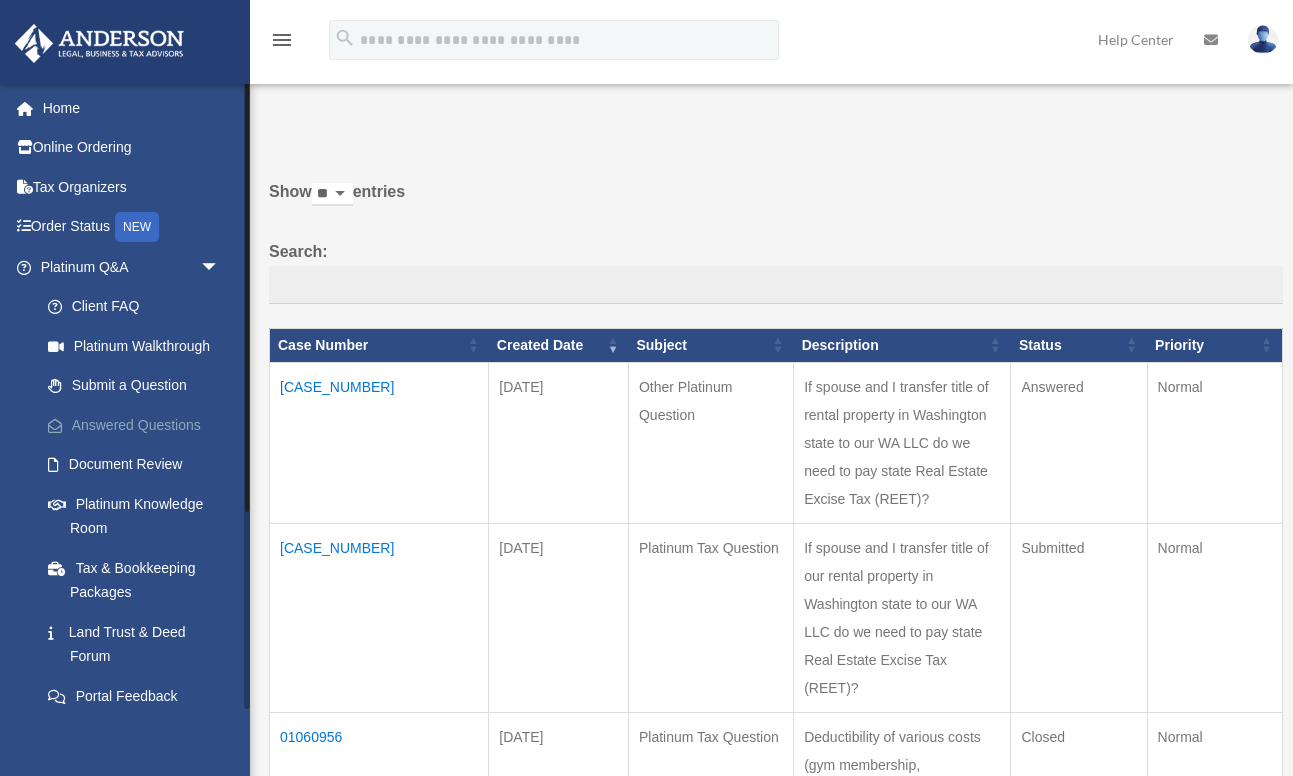 click on "Answered Questions" at bounding box center [139, 425] 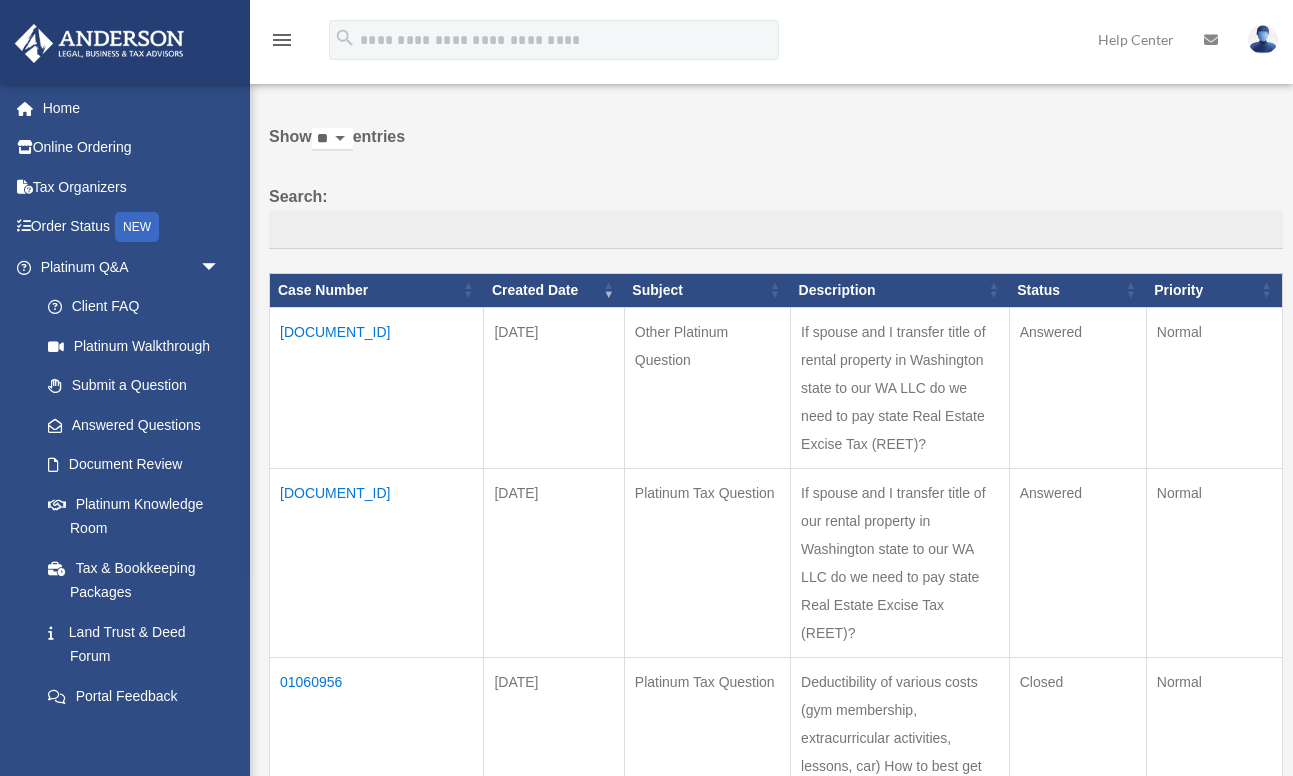 scroll, scrollTop: 64, scrollLeft: 0, axis: vertical 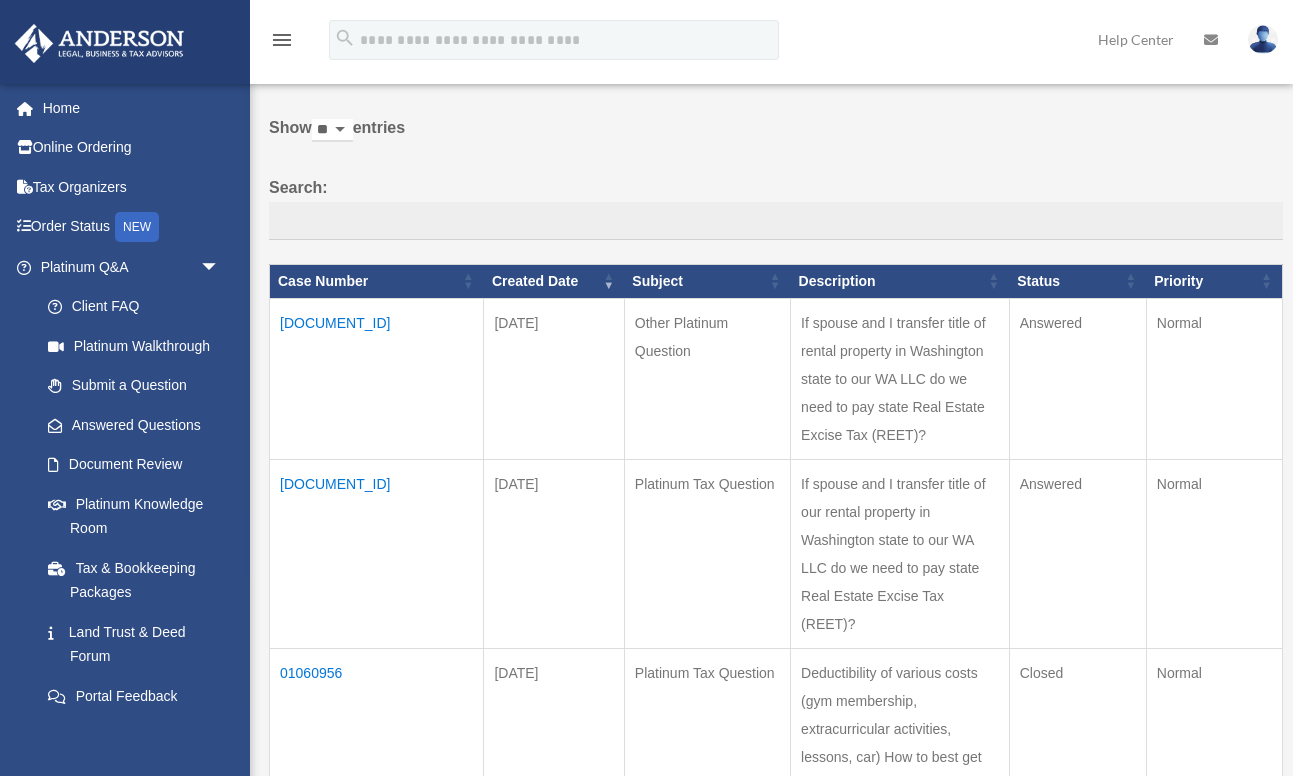 click on "[DOCUMENT_ID]" at bounding box center [377, 378] 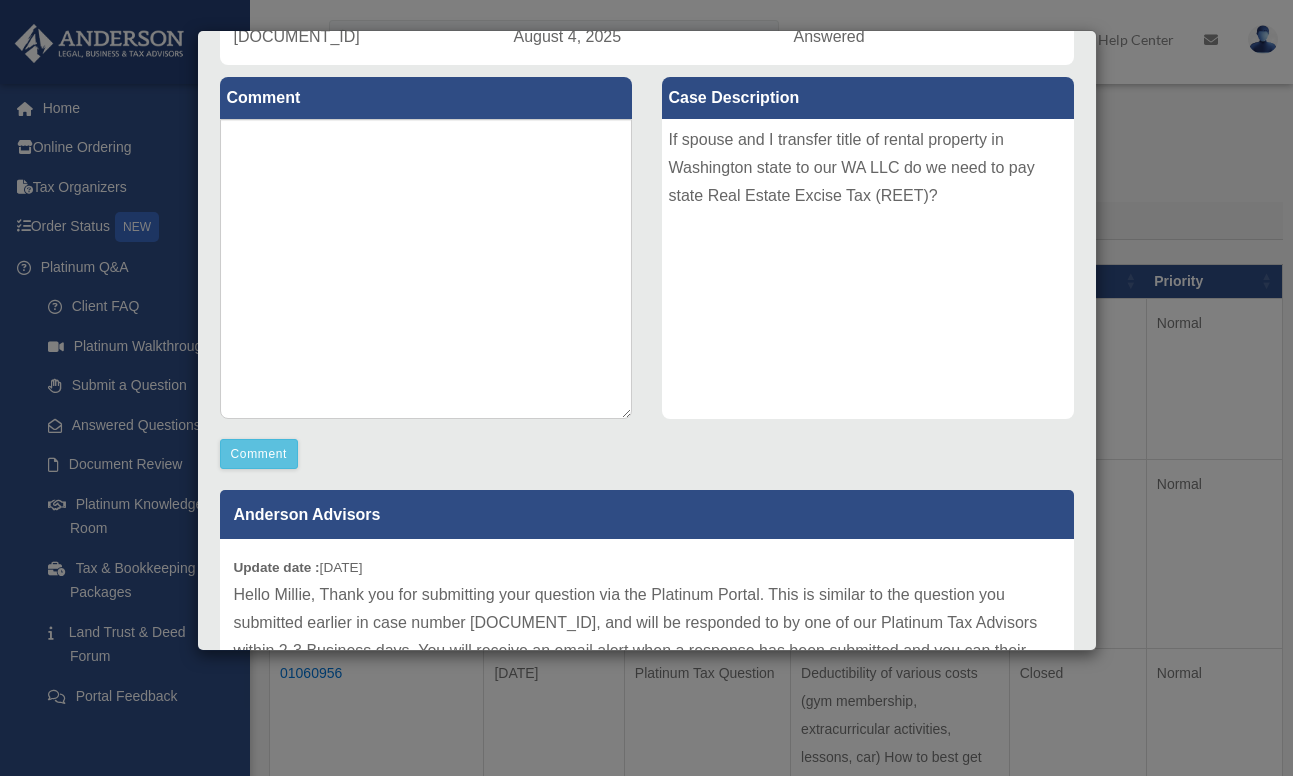 scroll, scrollTop: 0, scrollLeft: 0, axis: both 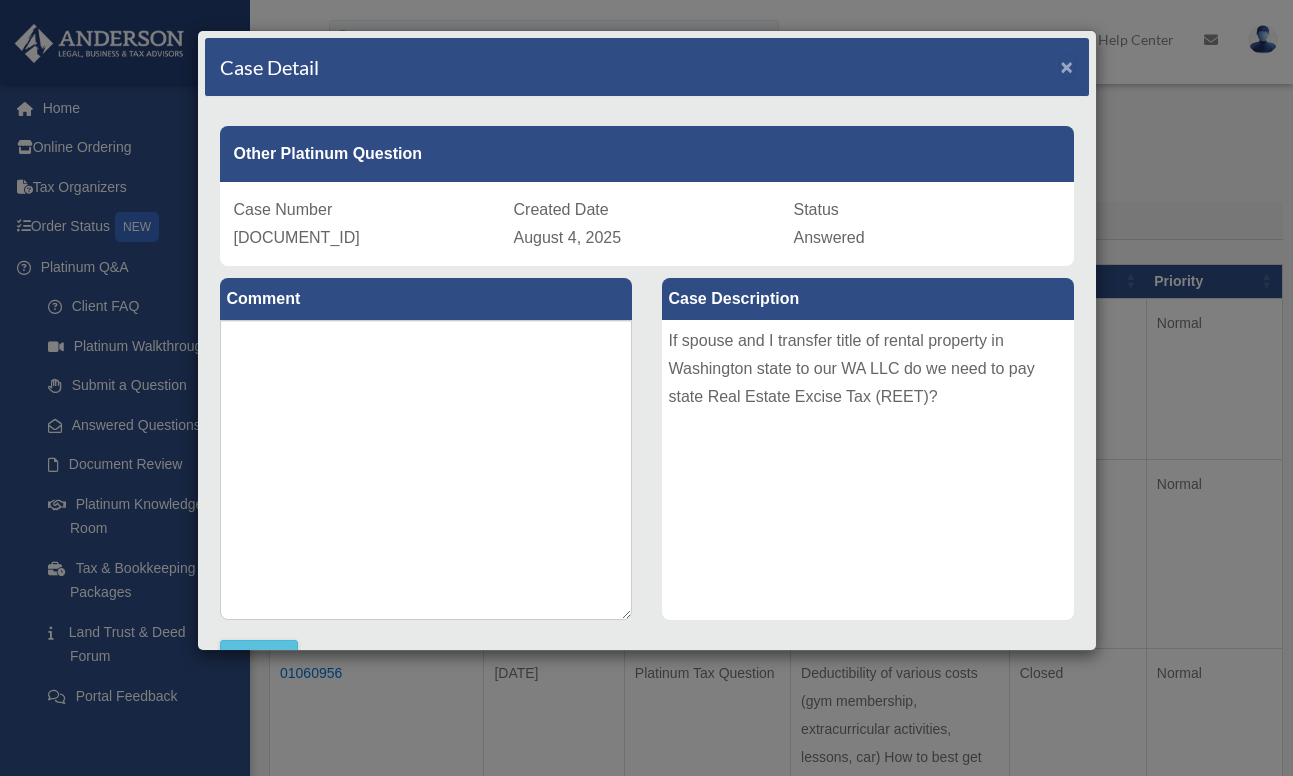 click on "×" at bounding box center [1067, 66] 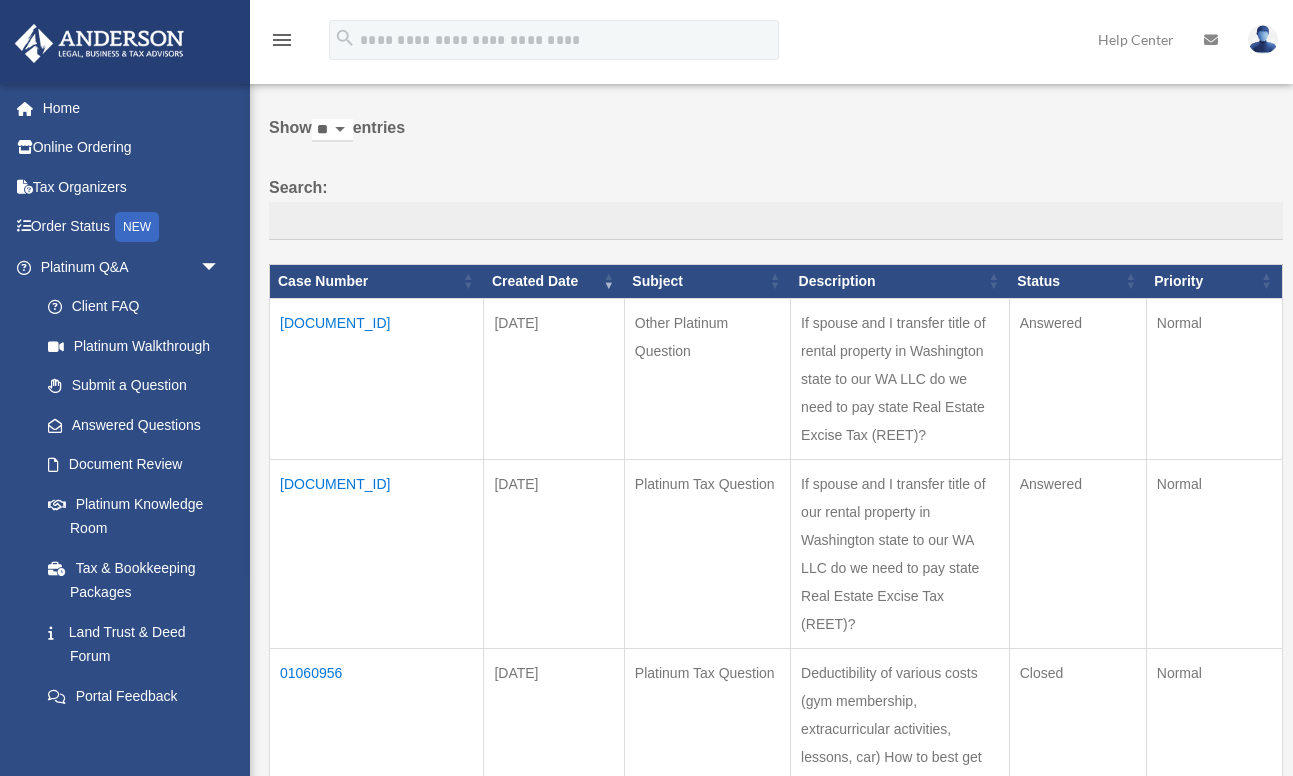 click on "[DOCUMENT_ID]" at bounding box center (377, 553) 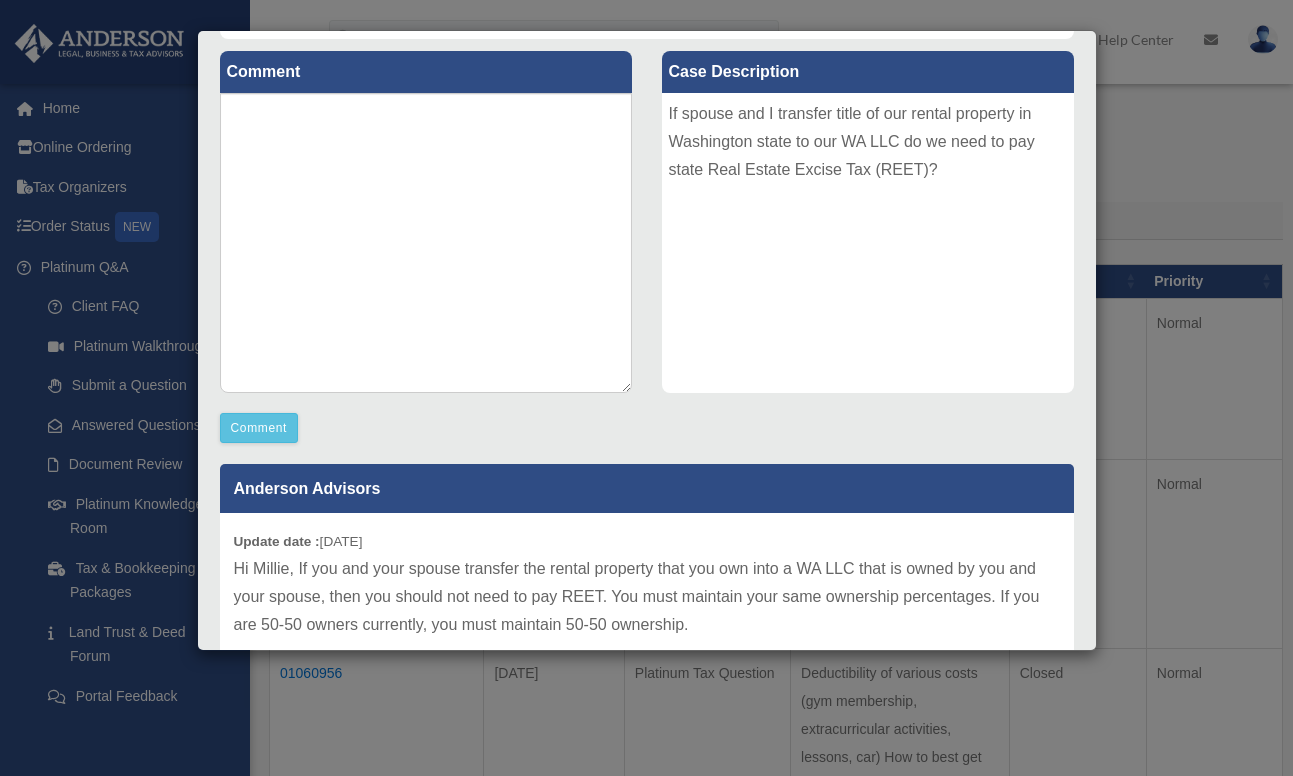 scroll, scrollTop: 318, scrollLeft: 0, axis: vertical 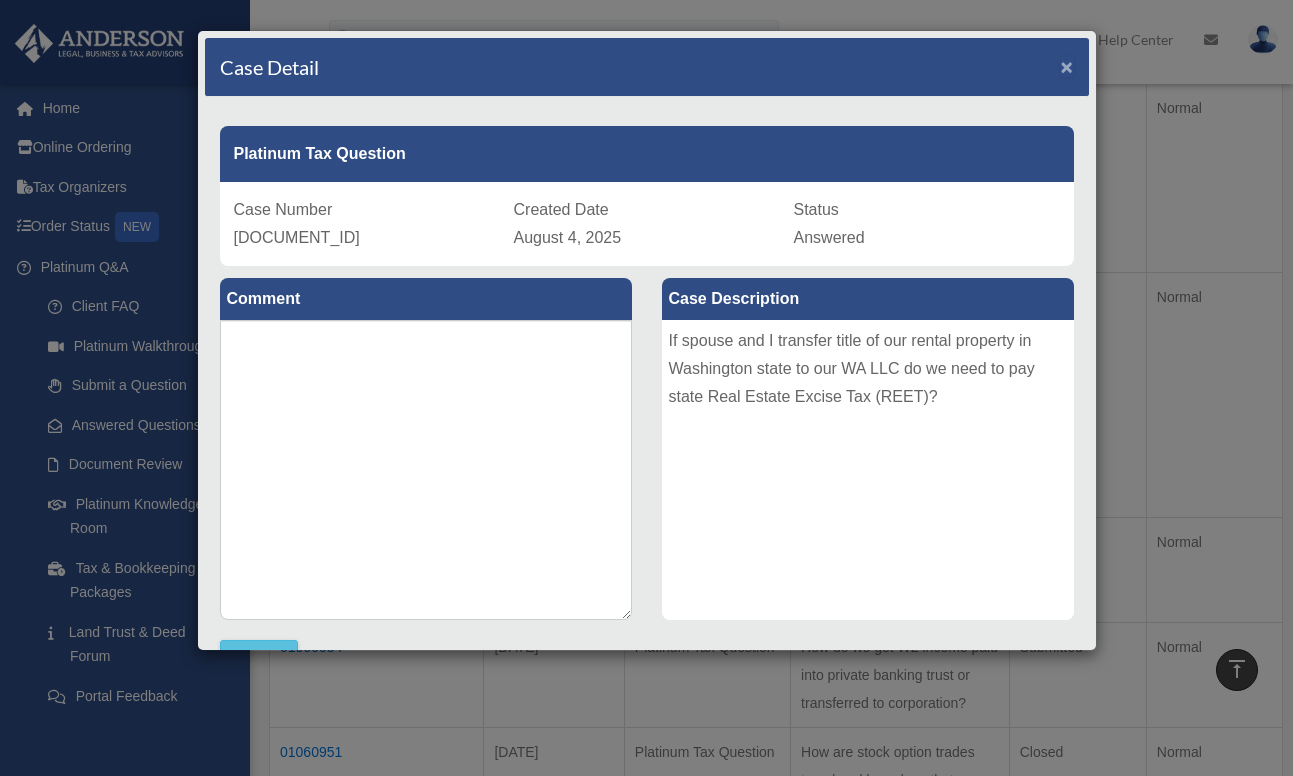 click on "×" at bounding box center (1067, 66) 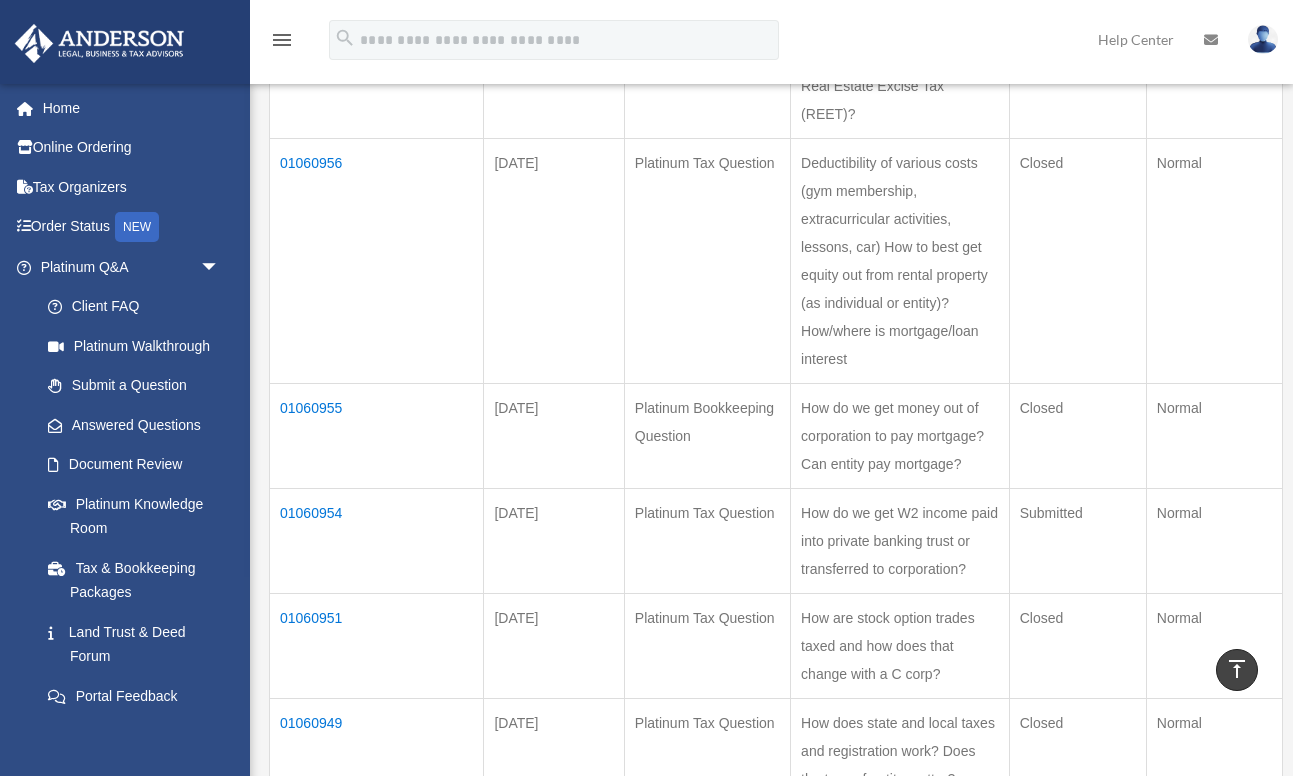 scroll, scrollTop: 582, scrollLeft: 0, axis: vertical 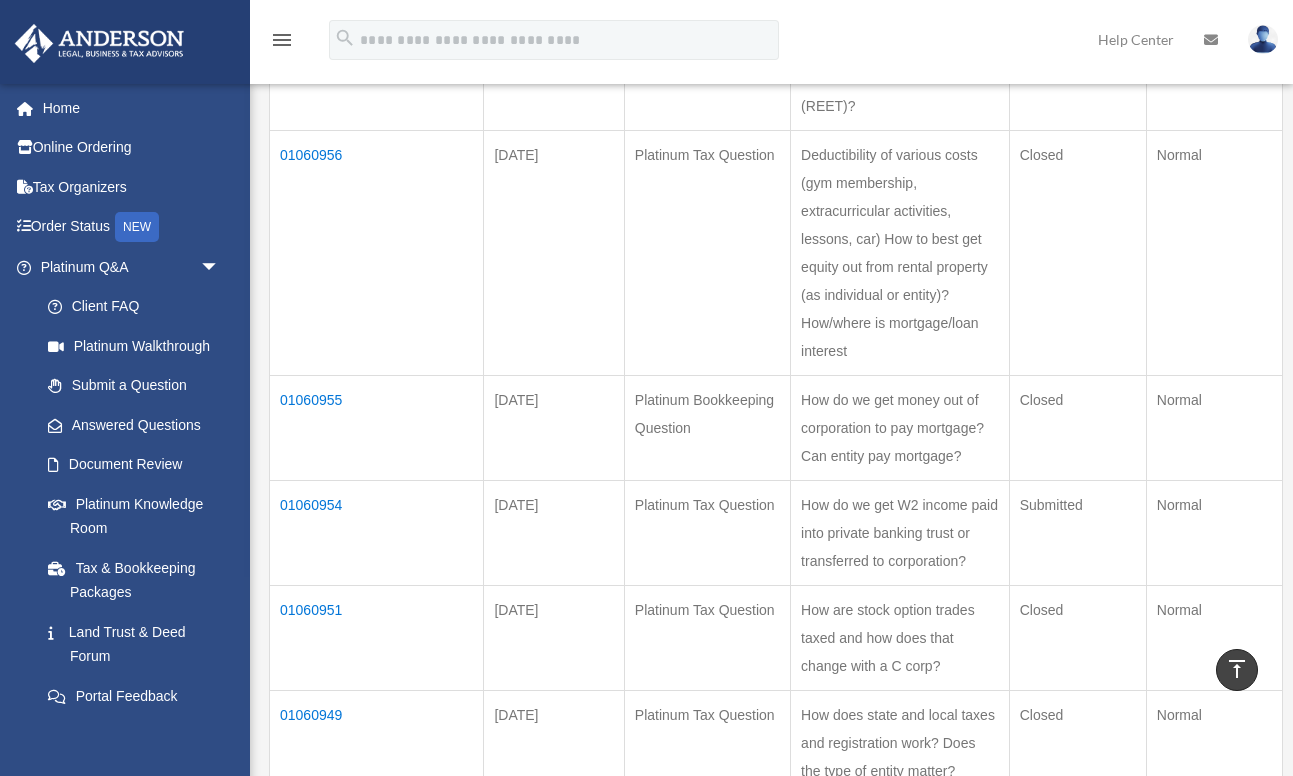 click on "01060955" at bounding box center (377, 427) 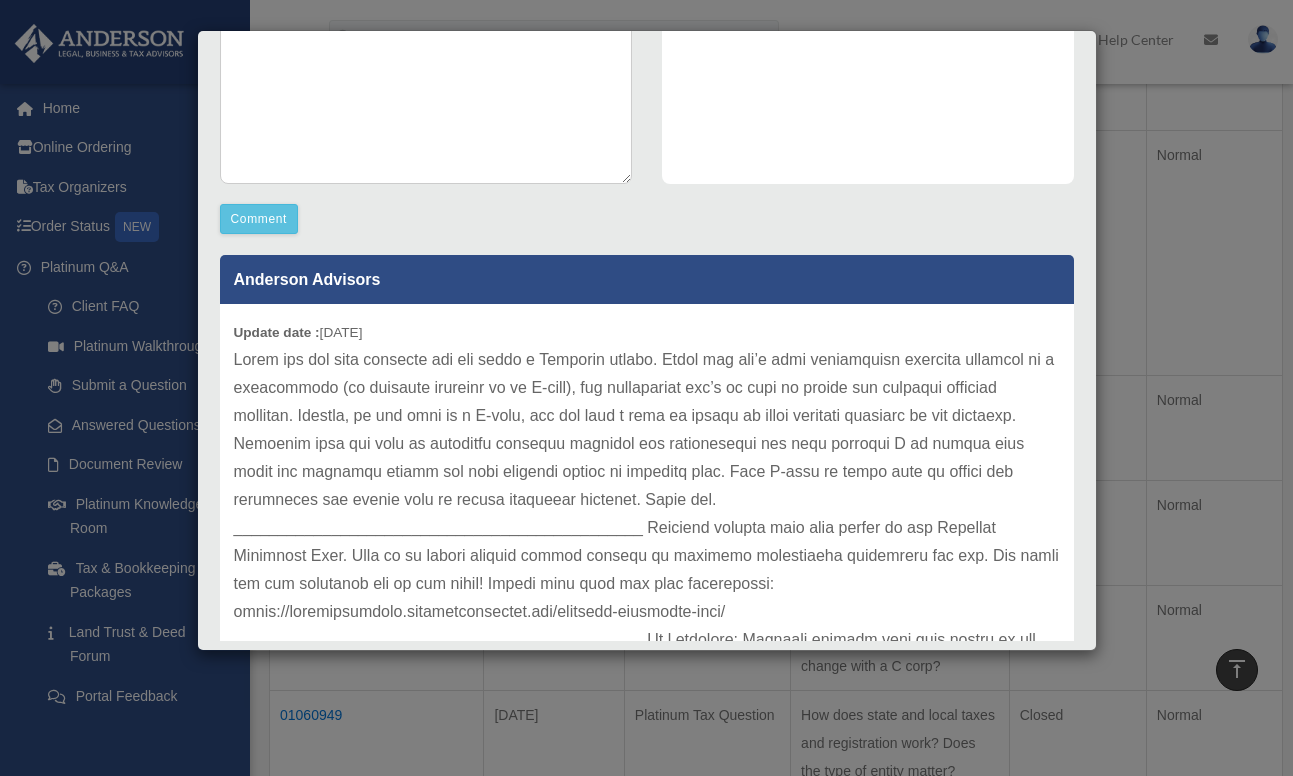 scroll, scrollTop: 487, scrollLeft: 0, axis: vertical 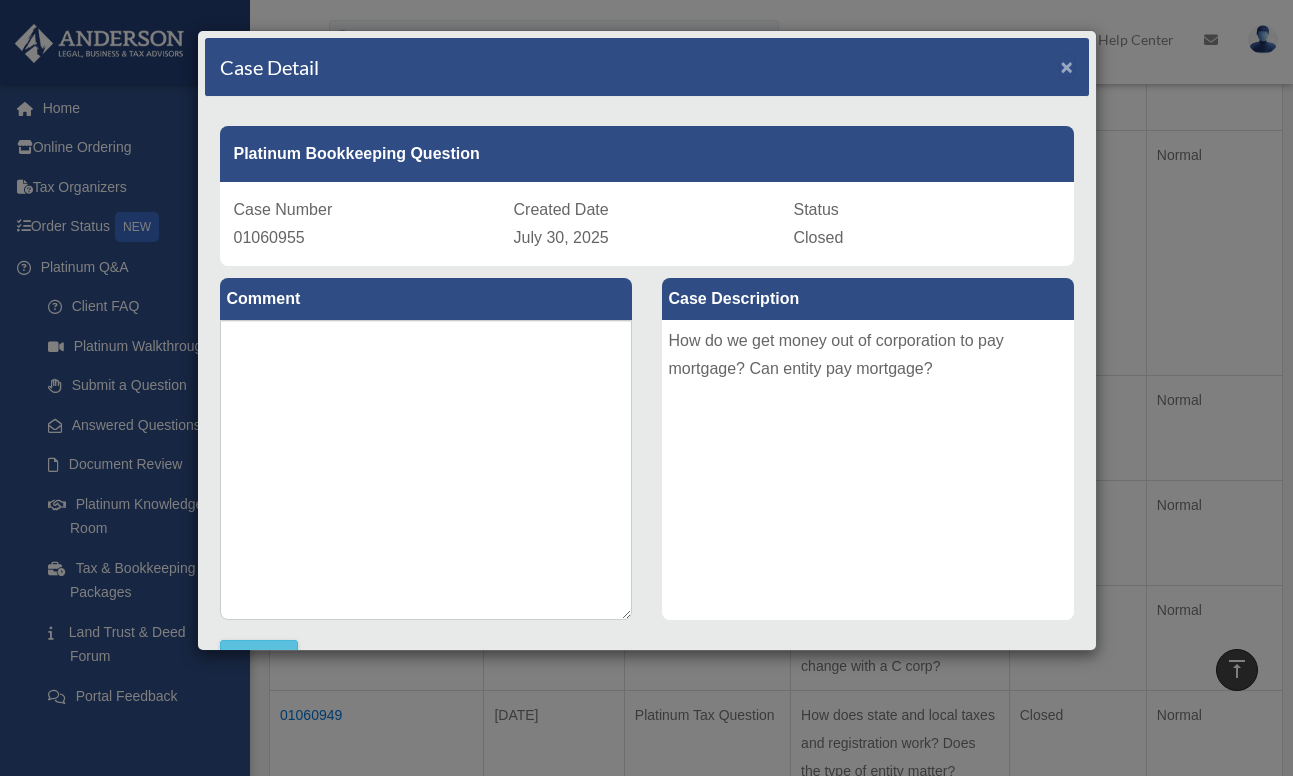 click on "×" at bounding box center (1067, 66) 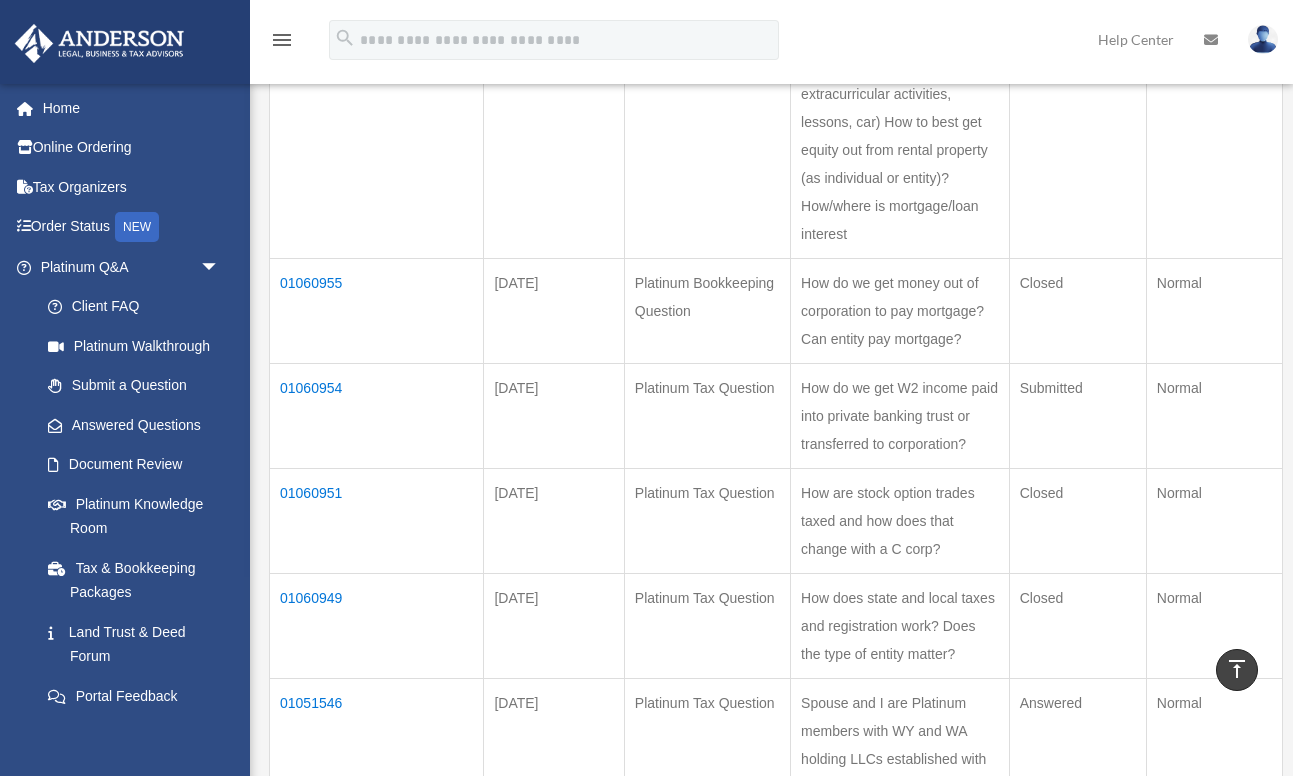 scroll, scrollTop: 705, scrollLeft: 0, axis: vertical 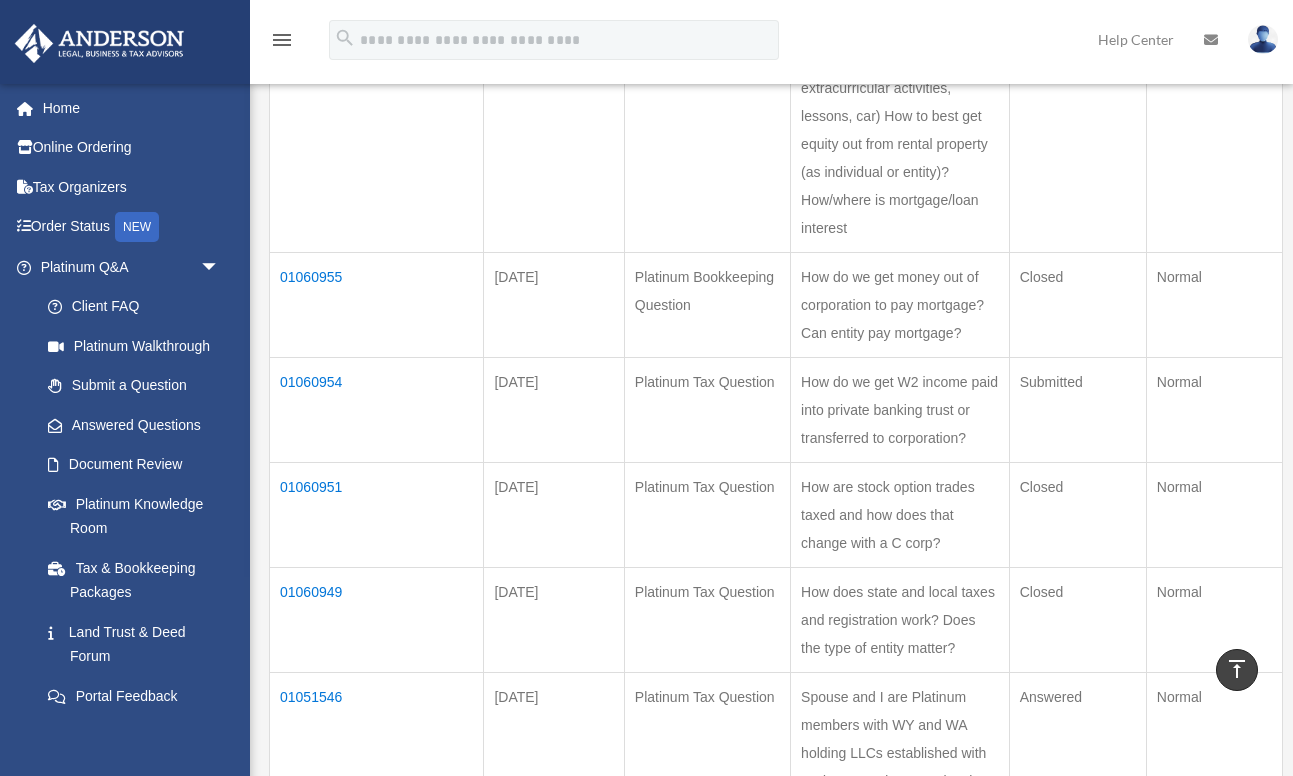 click on "01060954" at bounding box center [377, 409] 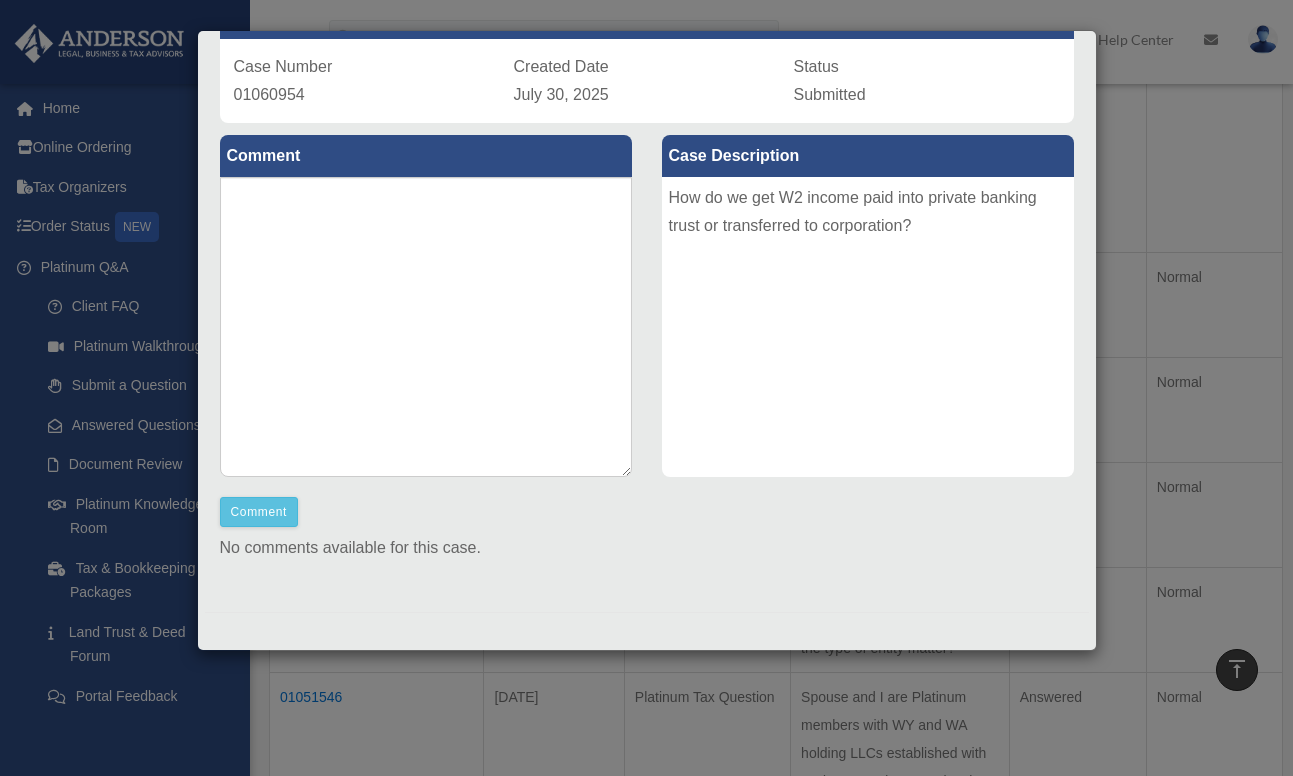 scroll, scrollTop: 0, scrollLeft: 0, axis: both 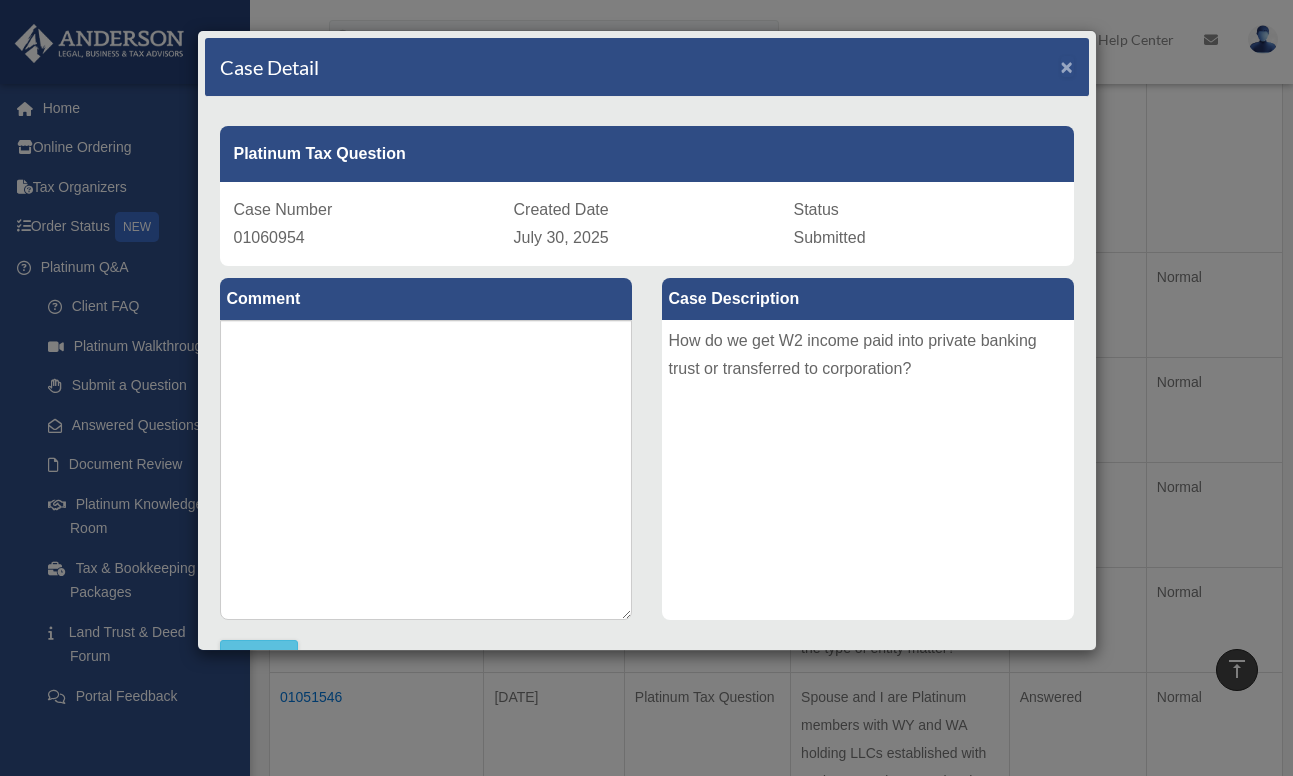 click on "×" at bounding box center [1067, 66] 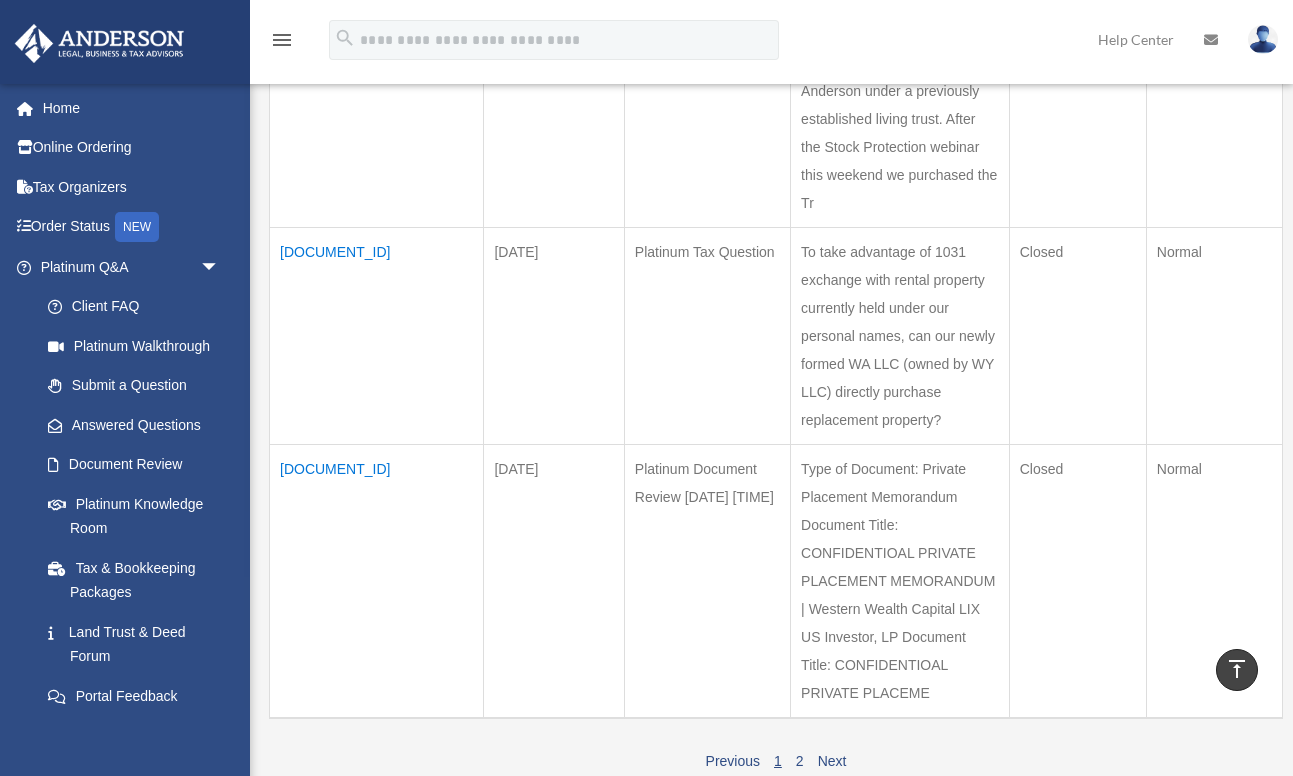 scroll, scrollTop: 1399, scrollLeft: 0, axis: vertical 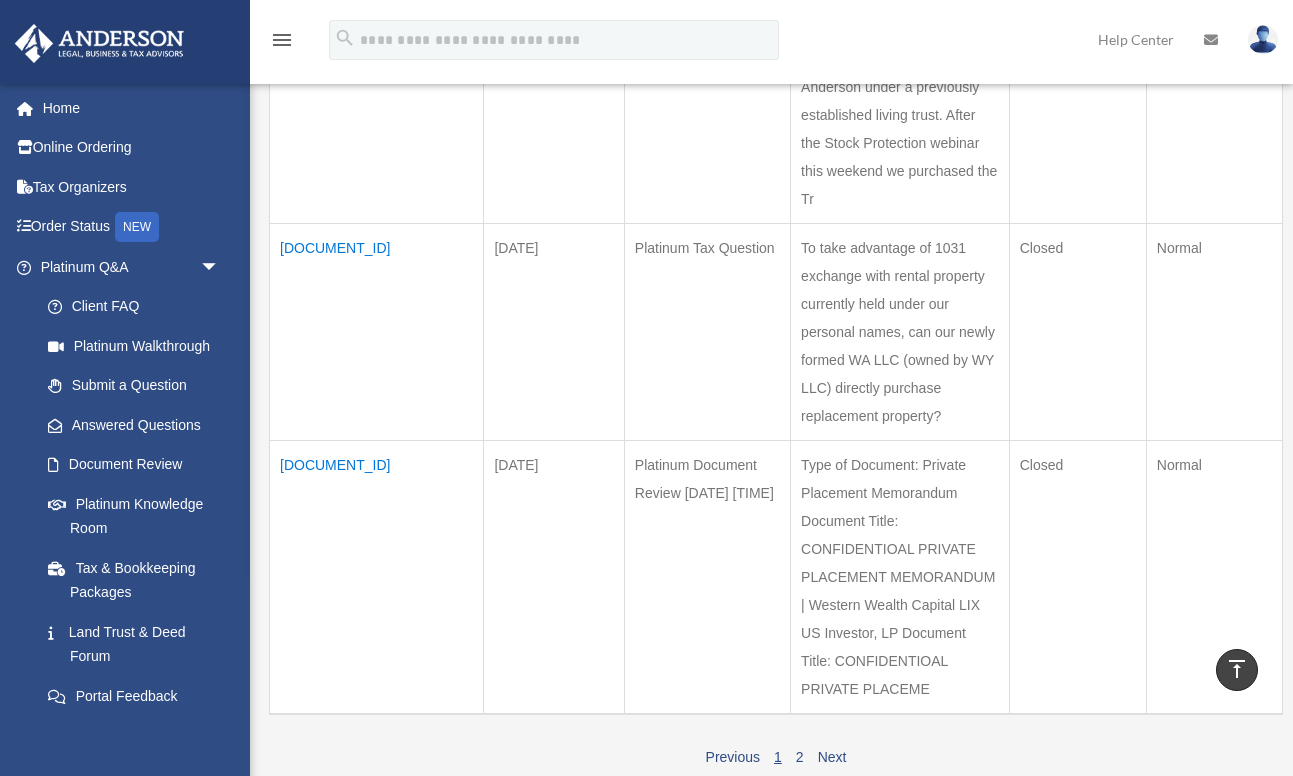 click on "00135422" at bounding box center [377, 331] 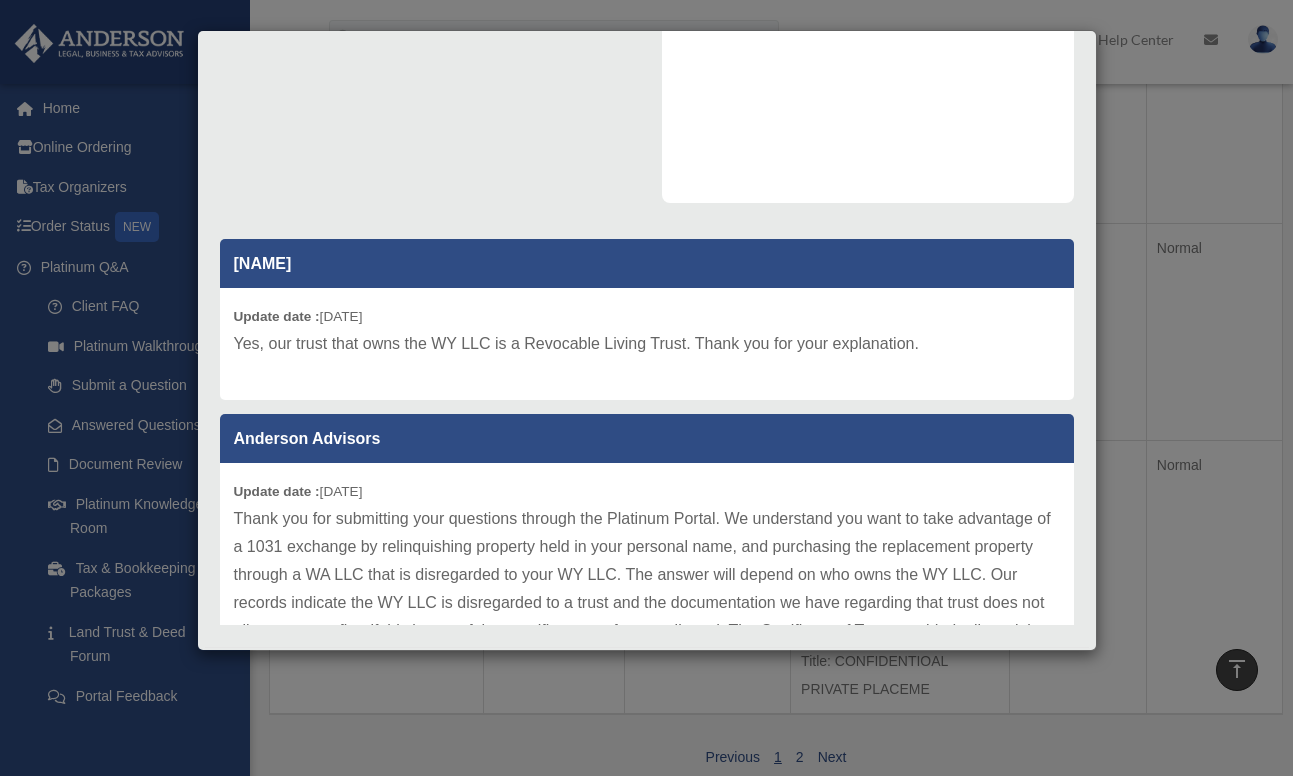 scroll, scrollTop: 451, scrollLeft: 0, axis: vertical 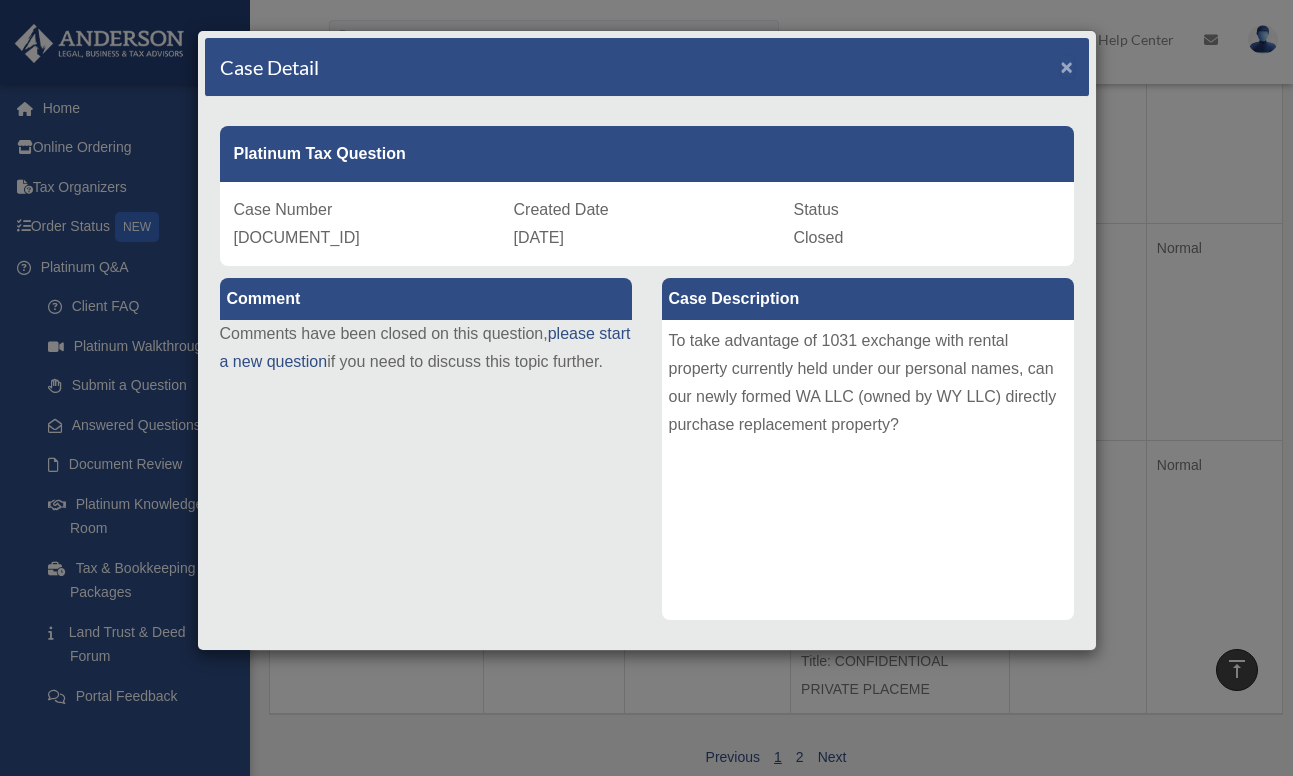 click on "×" at bounding box center (1067, 66) 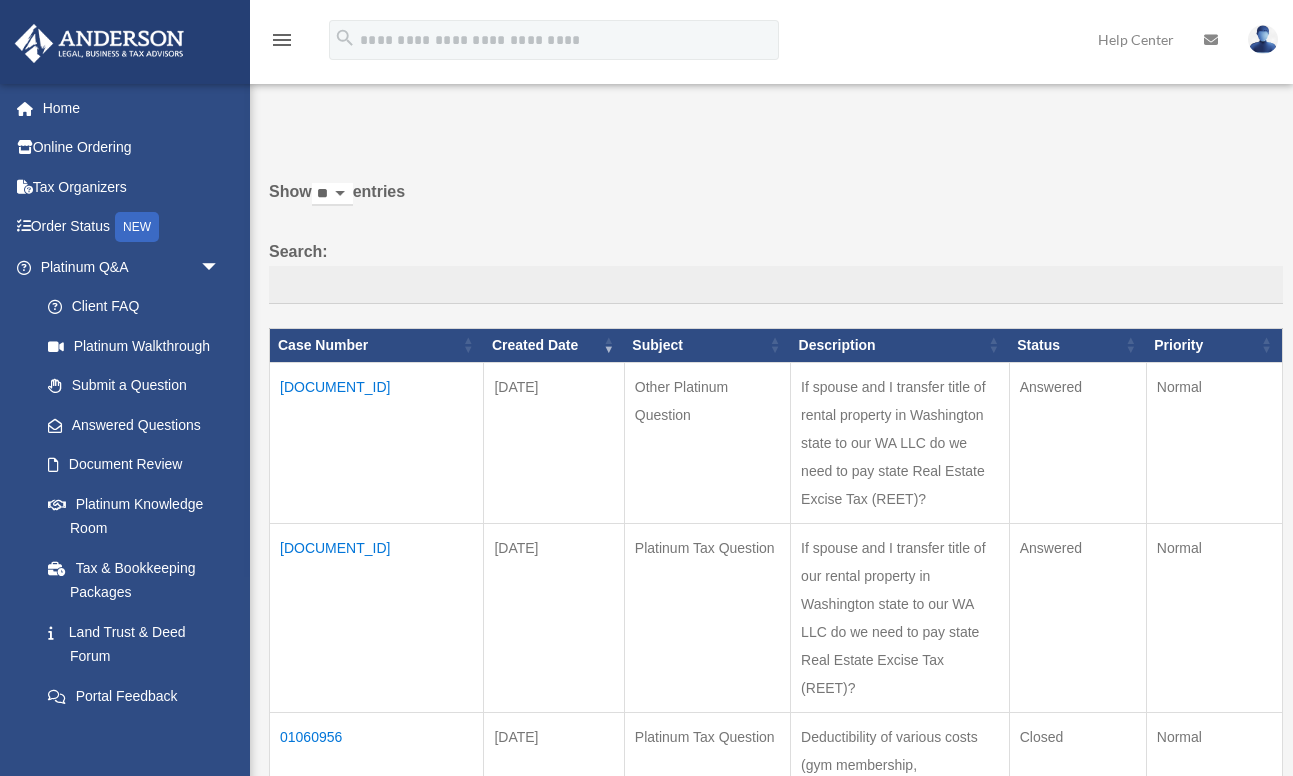 scroll, scrollTop: 83, scrollLeft: 0, axis: vertical 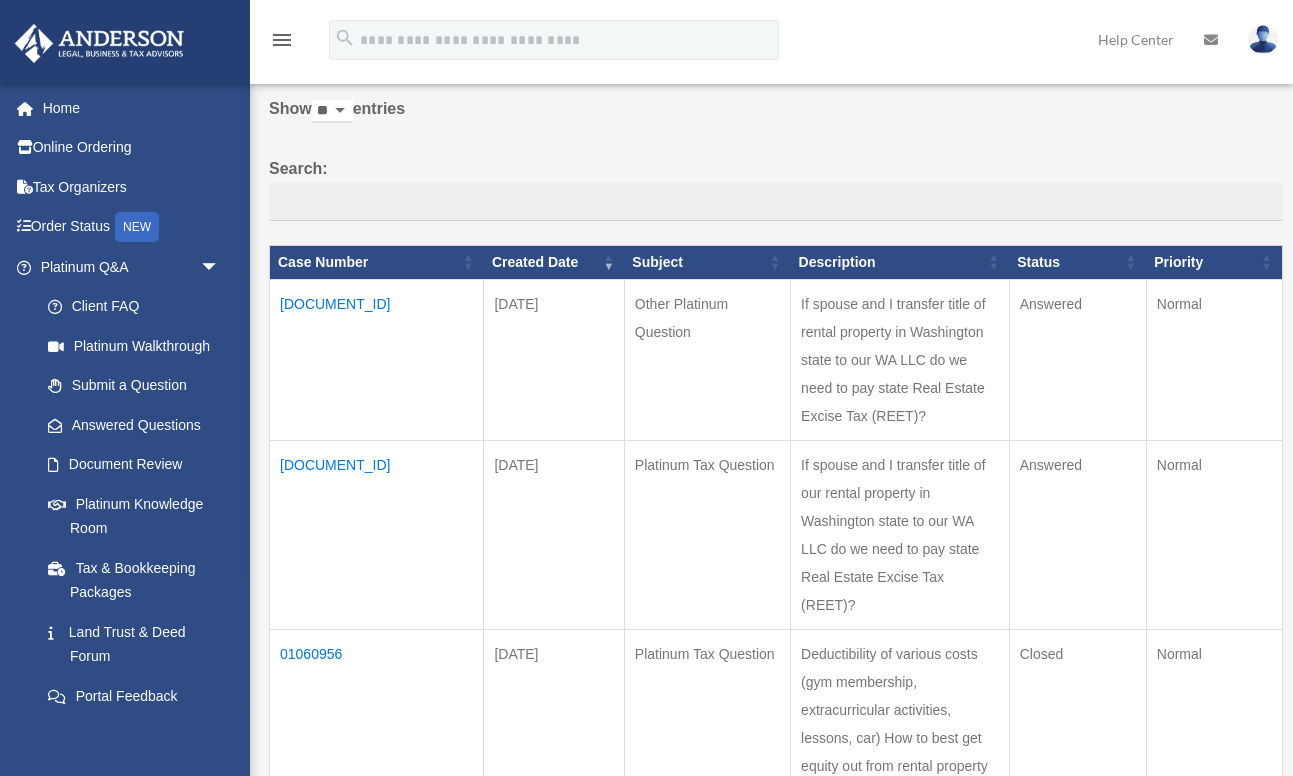click on "01066041" at bounding box center (377, 534) 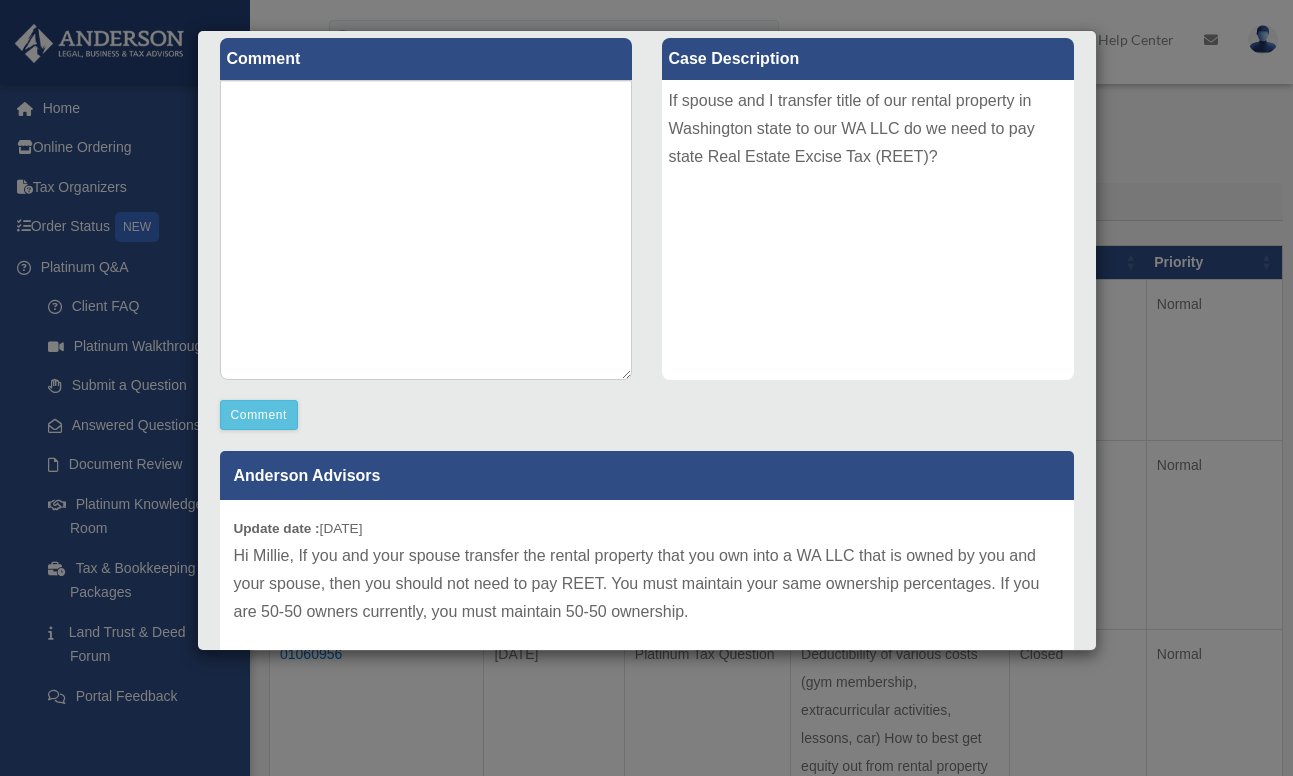 scroll, scrollTop: 239, scrollLeft: 0, axis: vertical 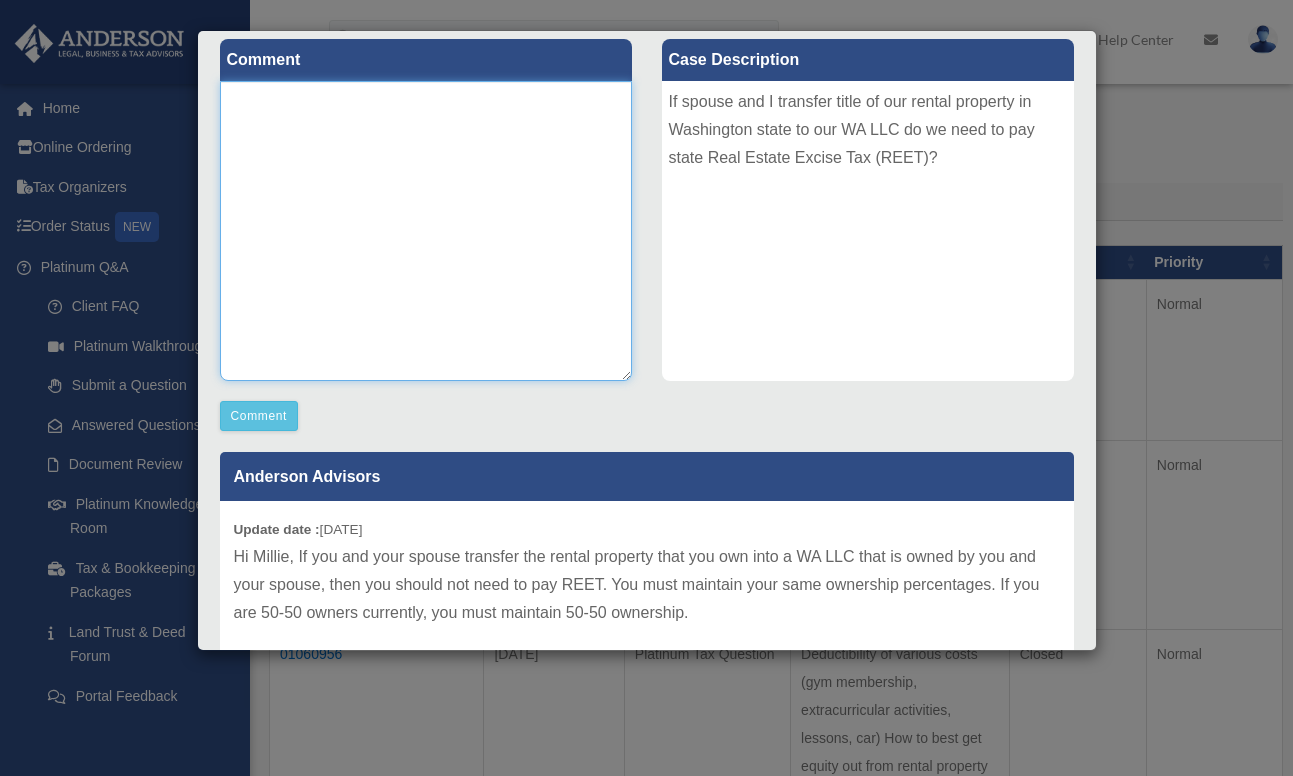 click at bounding box center (426, 231) 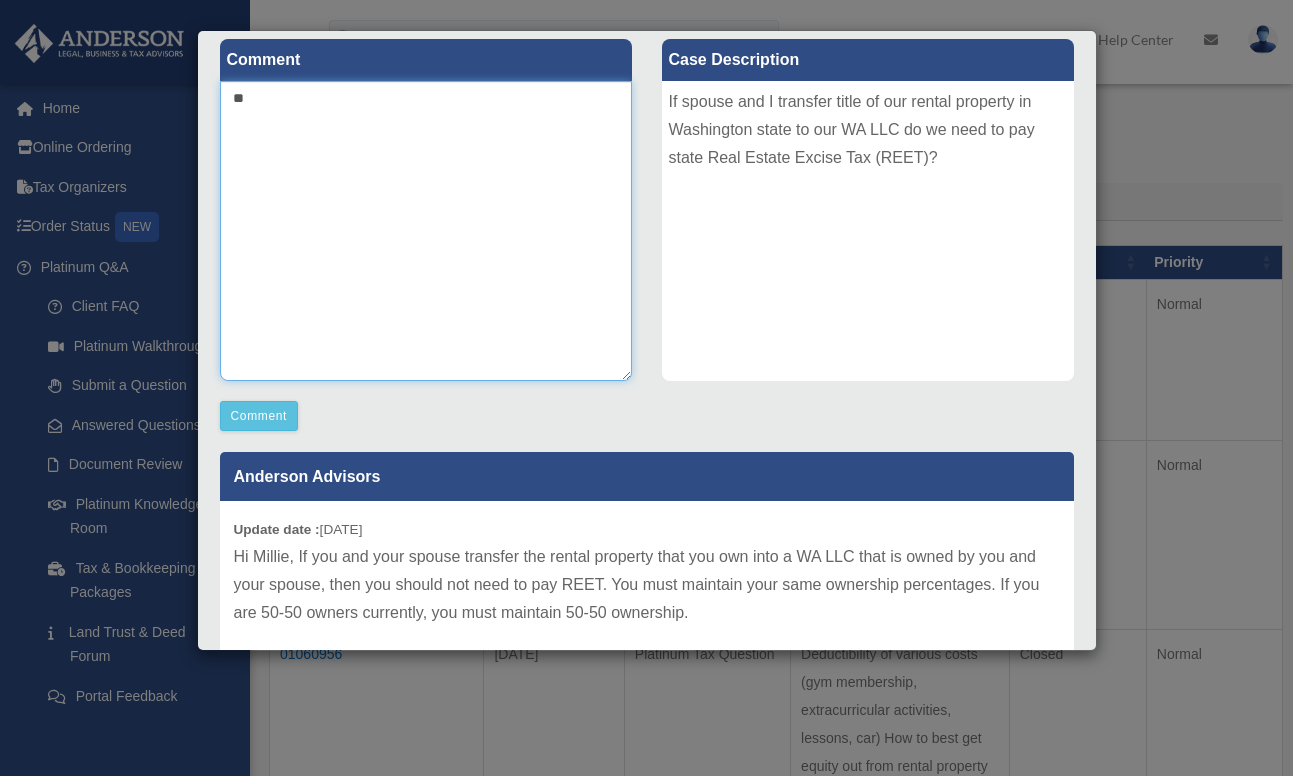 type on "*" 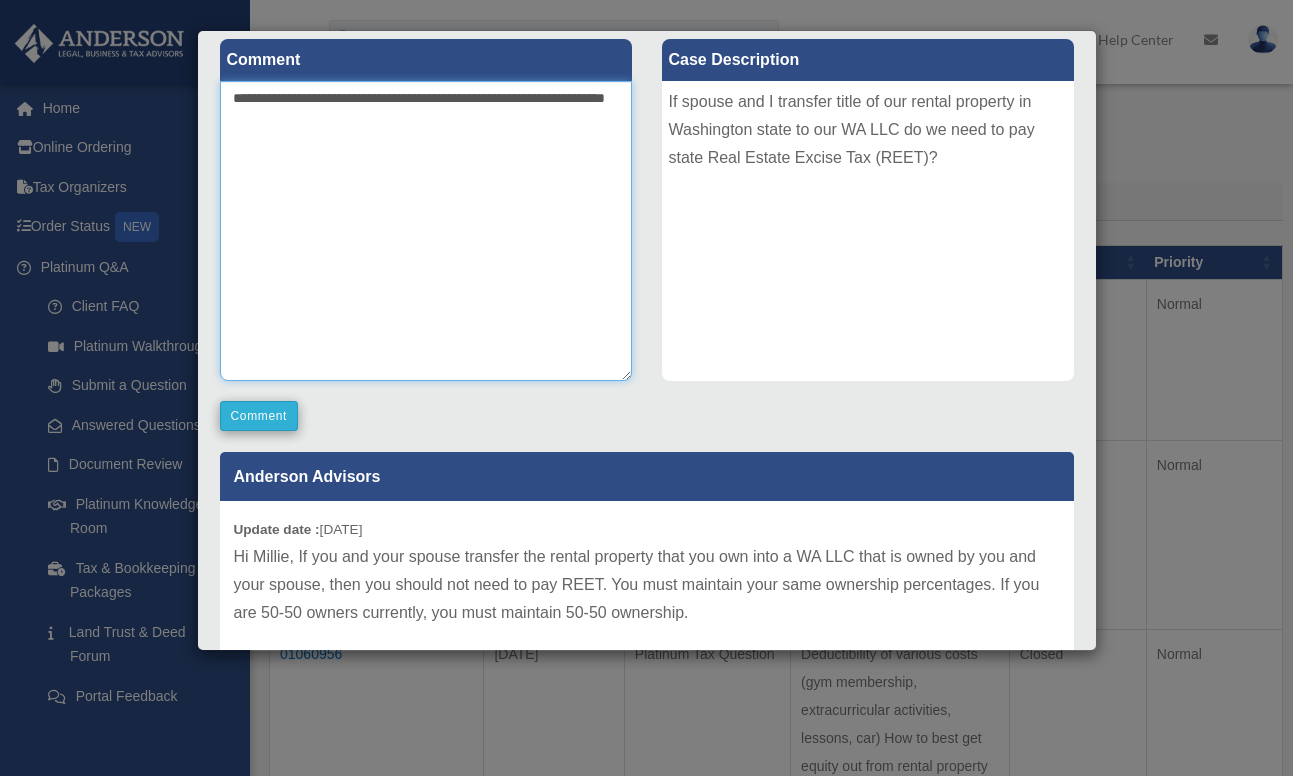 type on "**********" 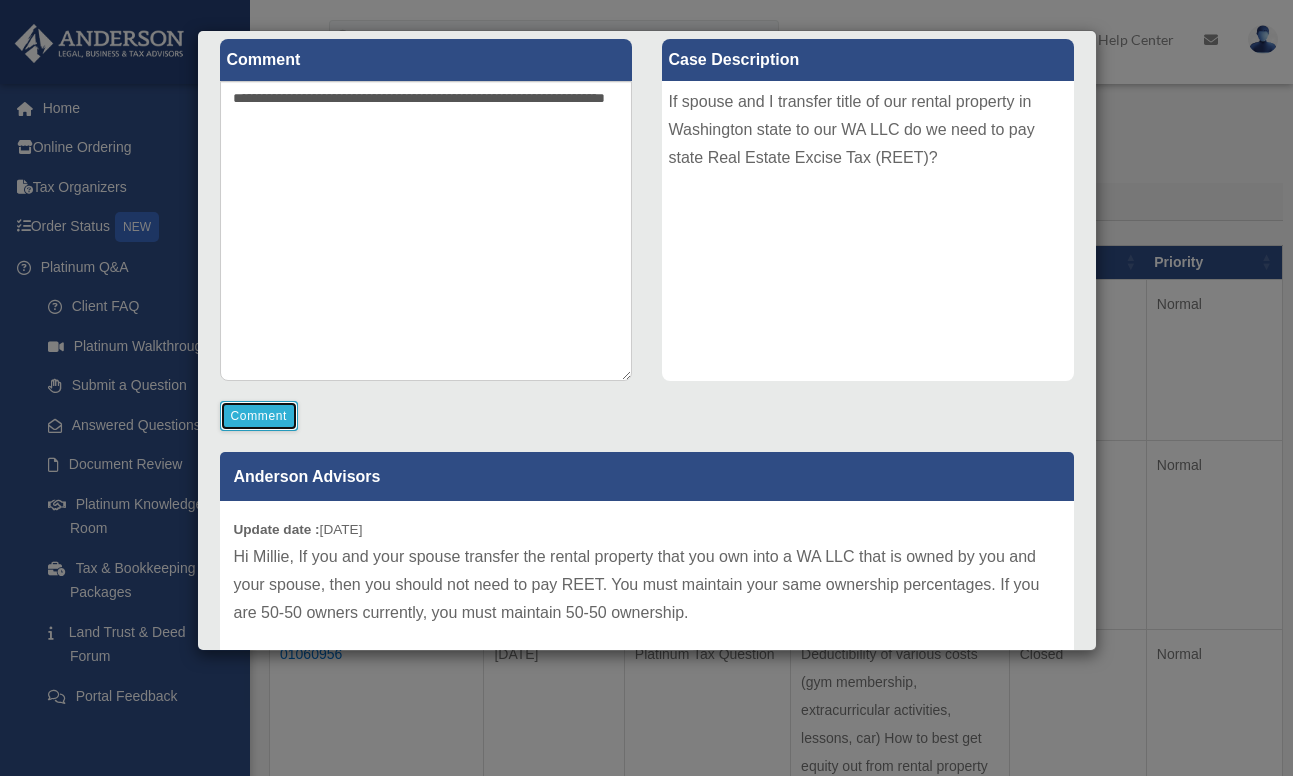 click on "Comment" at bounding box center (259, 416) 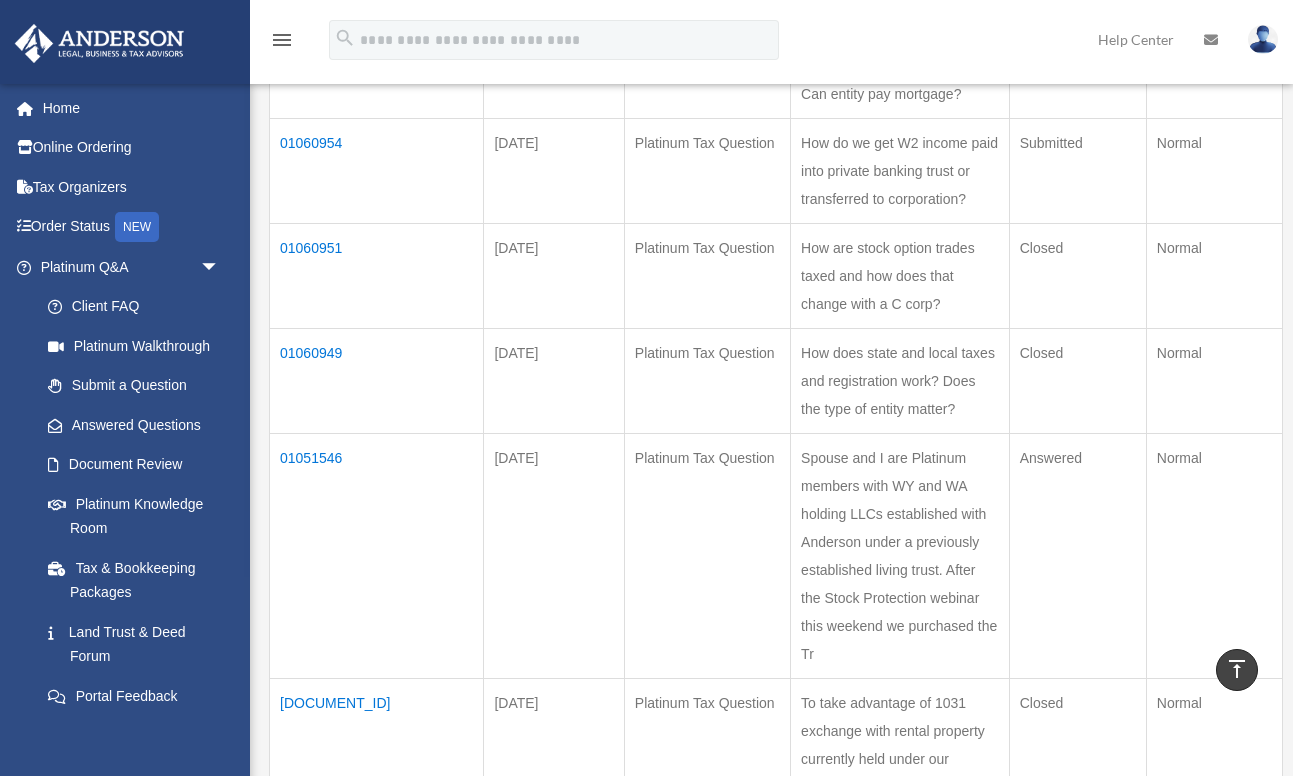 scroll, scrollTop: 946, scrollLeft: 0, axis: vertical 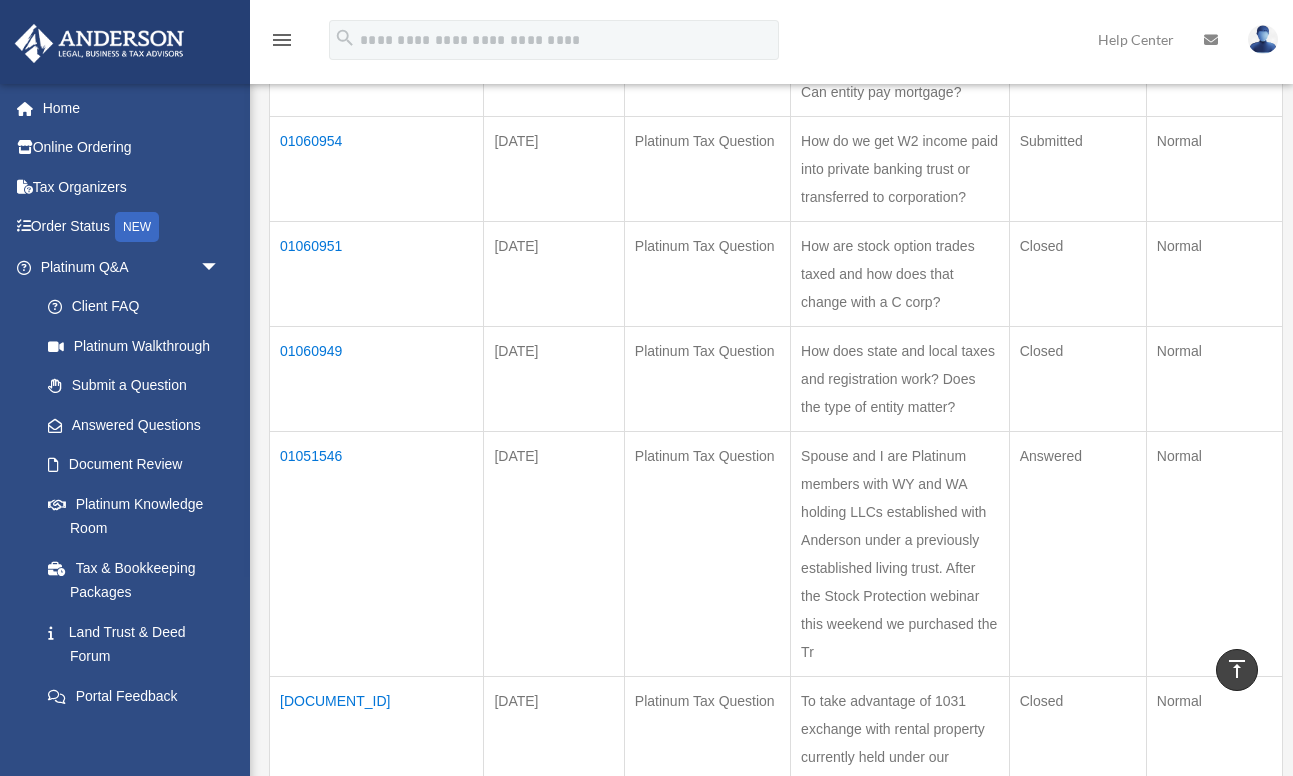 click on "01051546" at bounding box center (377, 553) 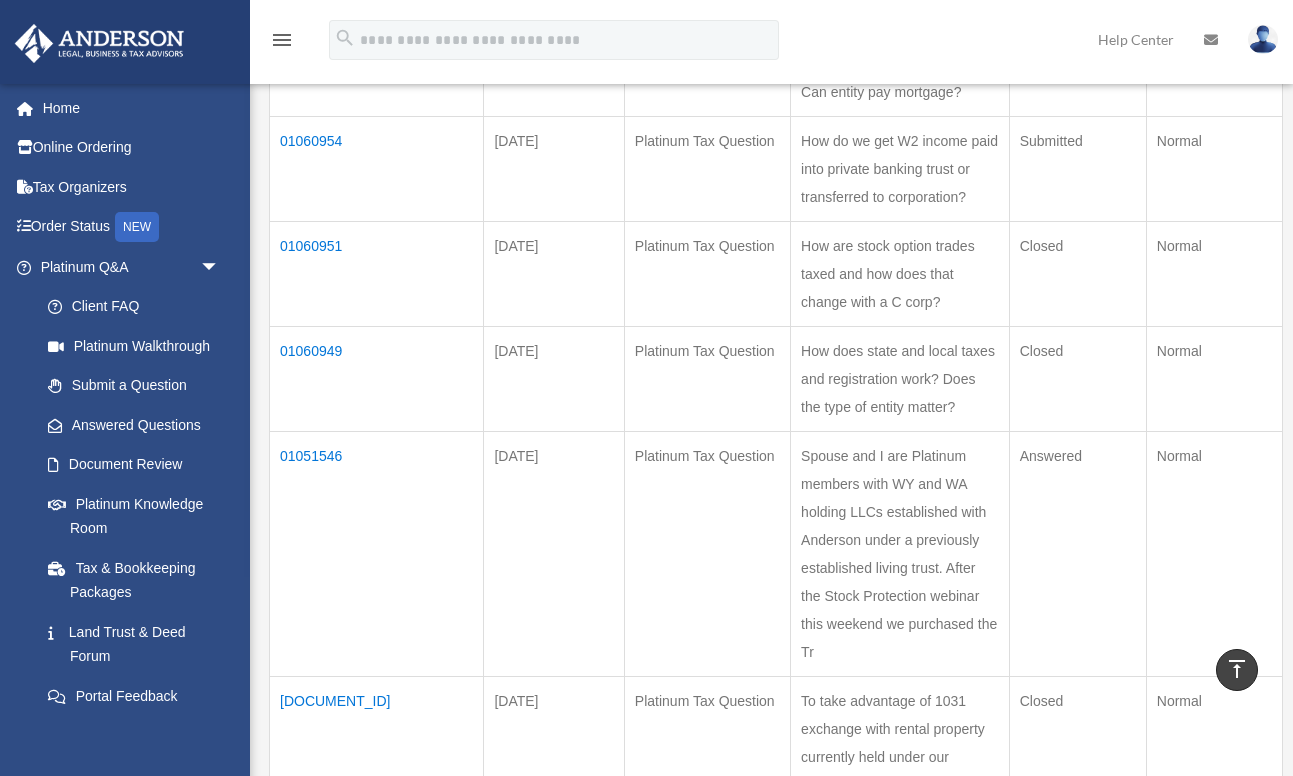 click on "01051546" at bounding box center [377, 553] 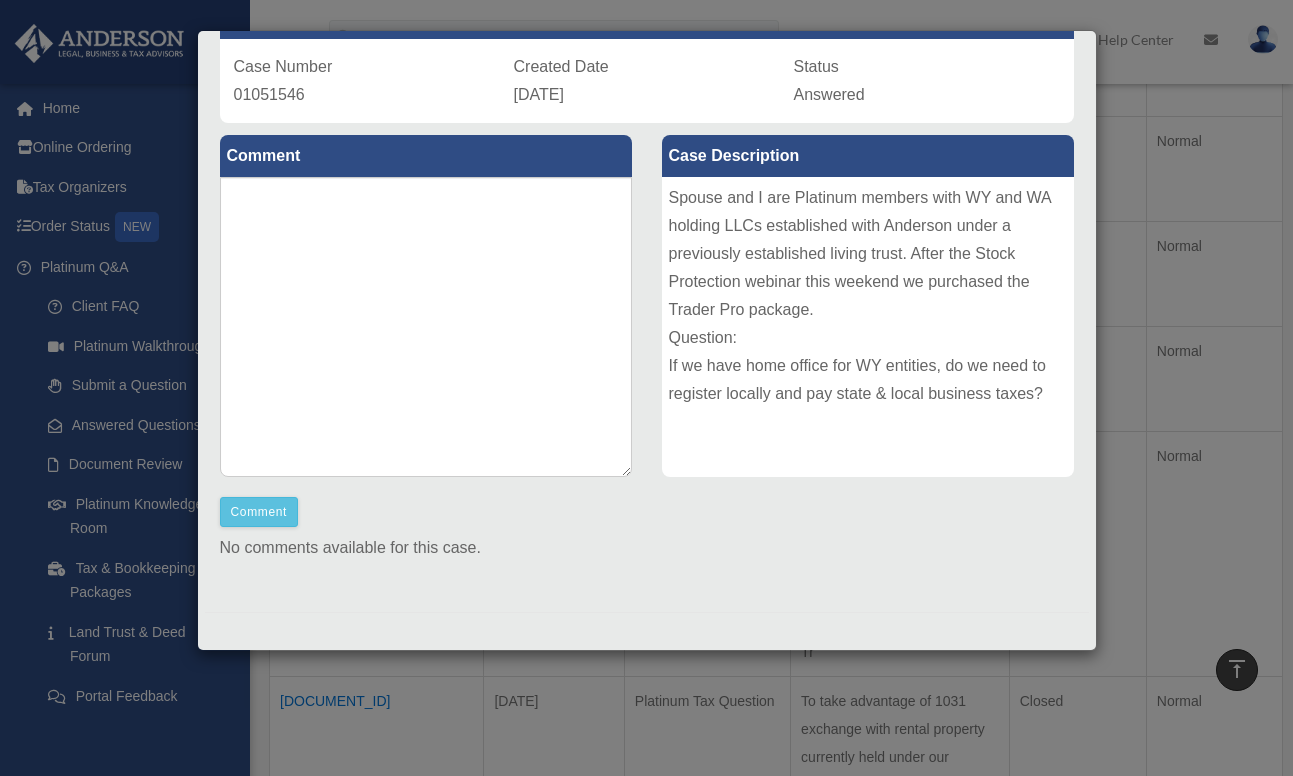 scroll, scrollTop: 0, scrollLeft: 0, axis: both 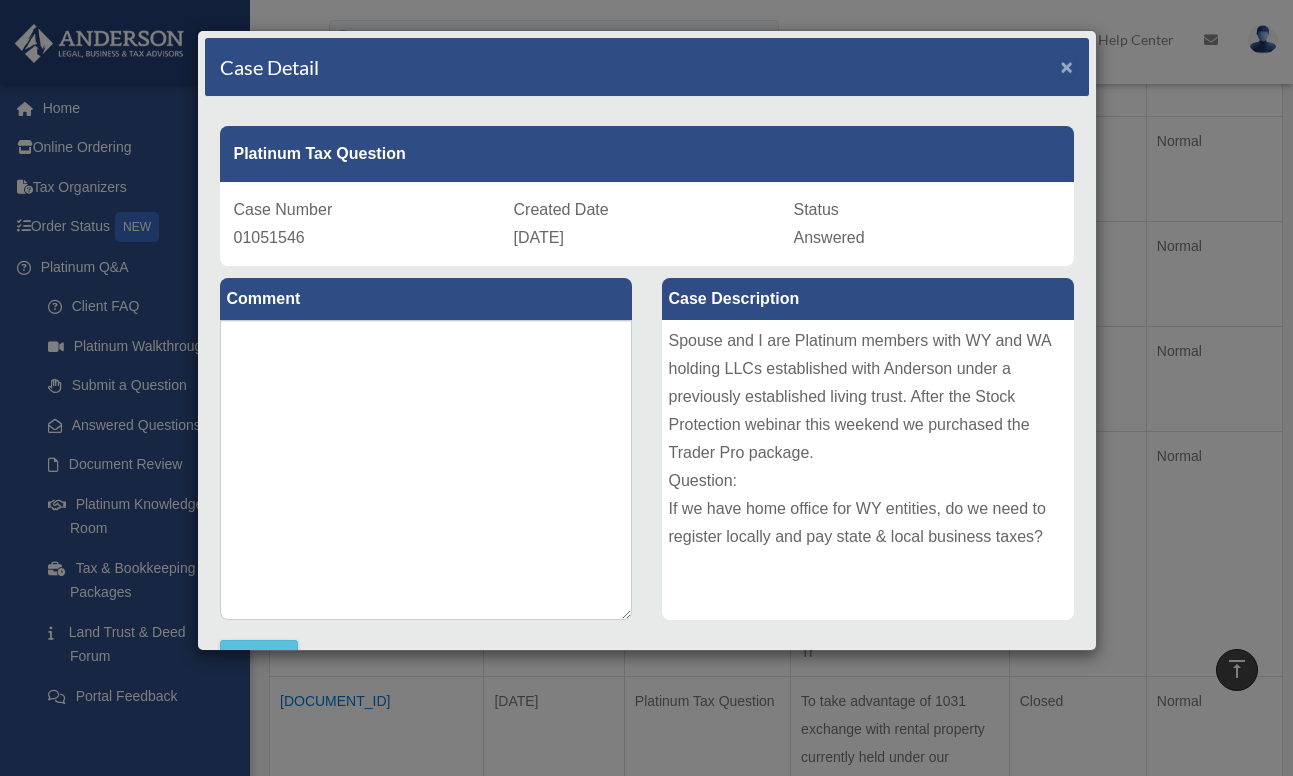 click on "×" at bounding box center (1067, 66) 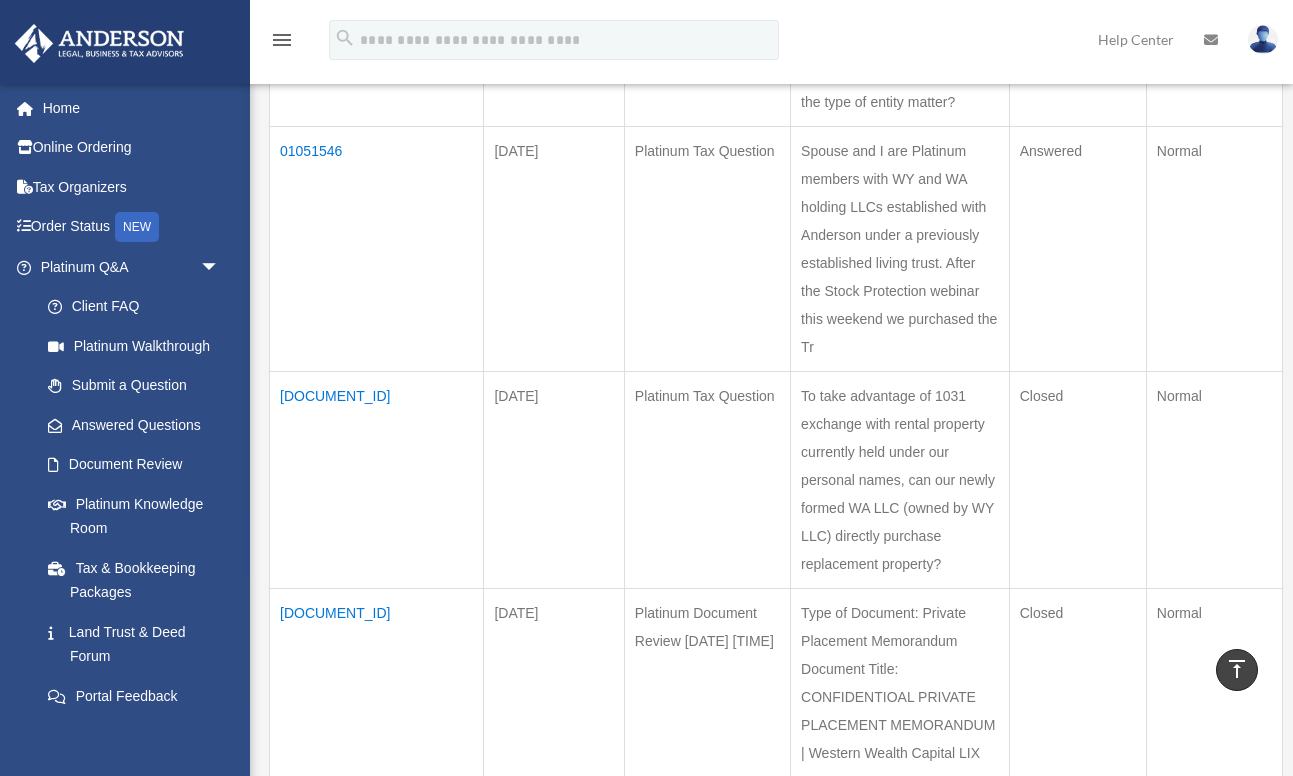 scroll, scrollTop: 1252, scrollLeft: 0, axis: vertical 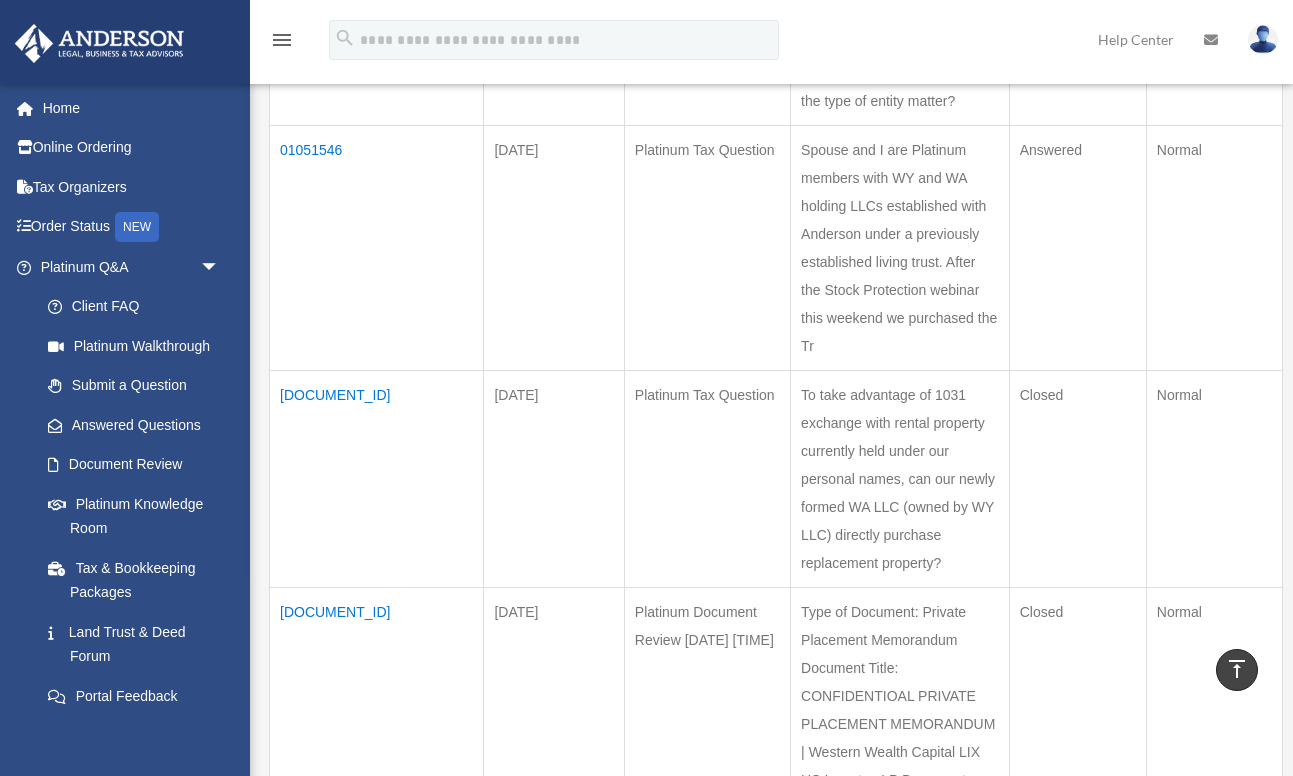 click on "00135422" at bounding box center [377, 478] 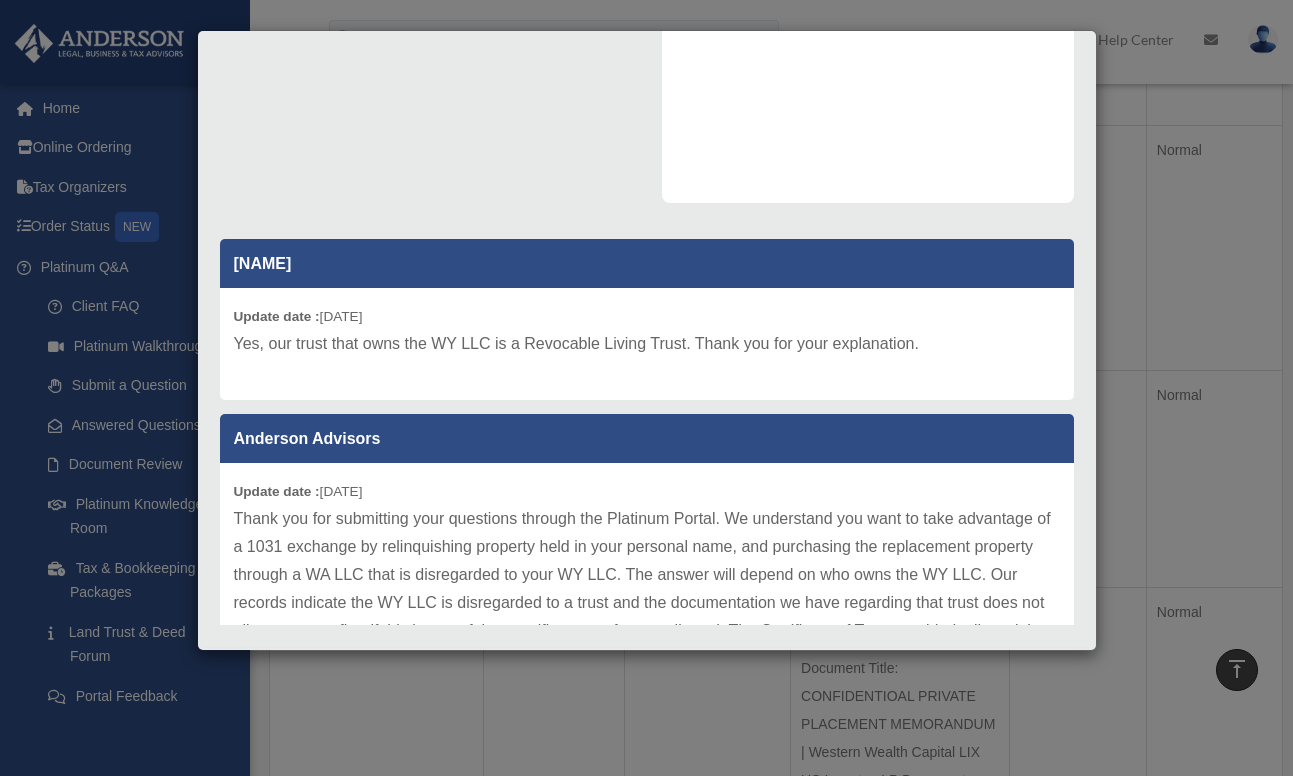 scroll, scrollTop: 451, scrollLeft: 0, axis: vertical 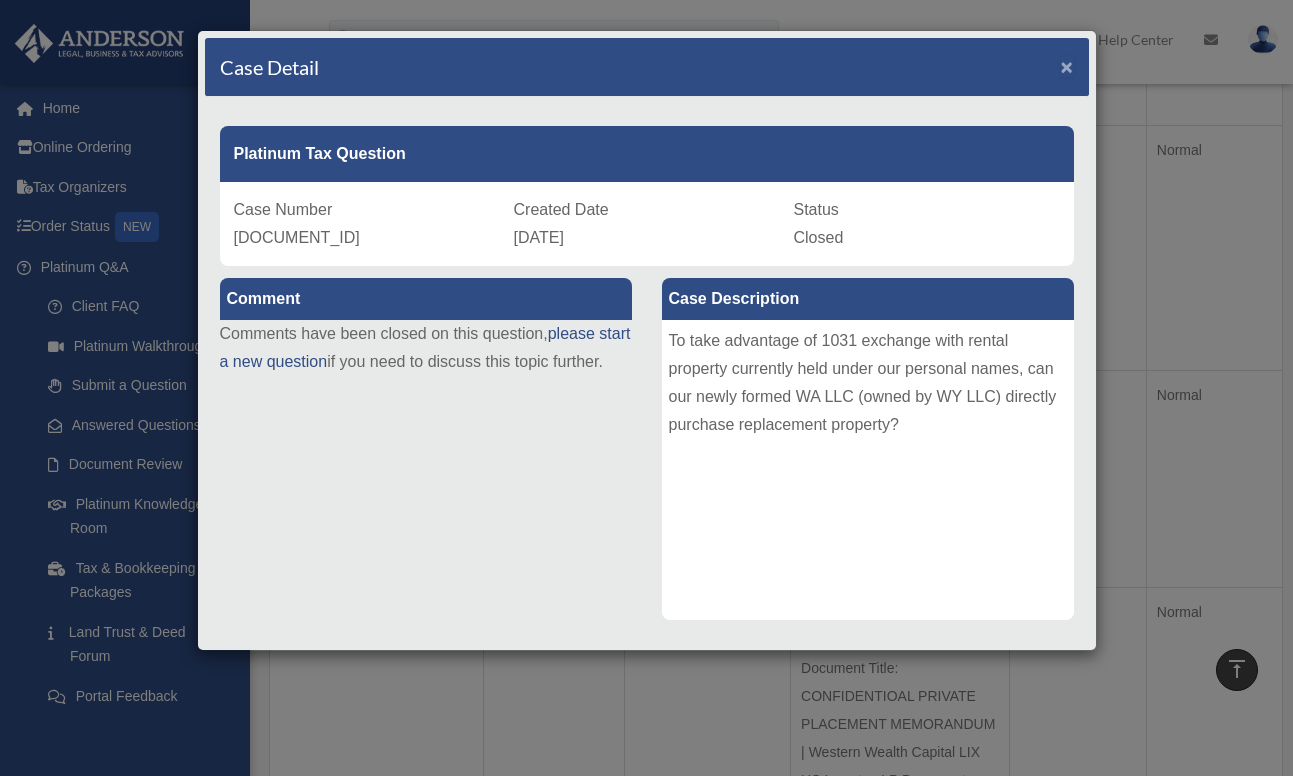 click on "×" at bounding box center (1067, 66) 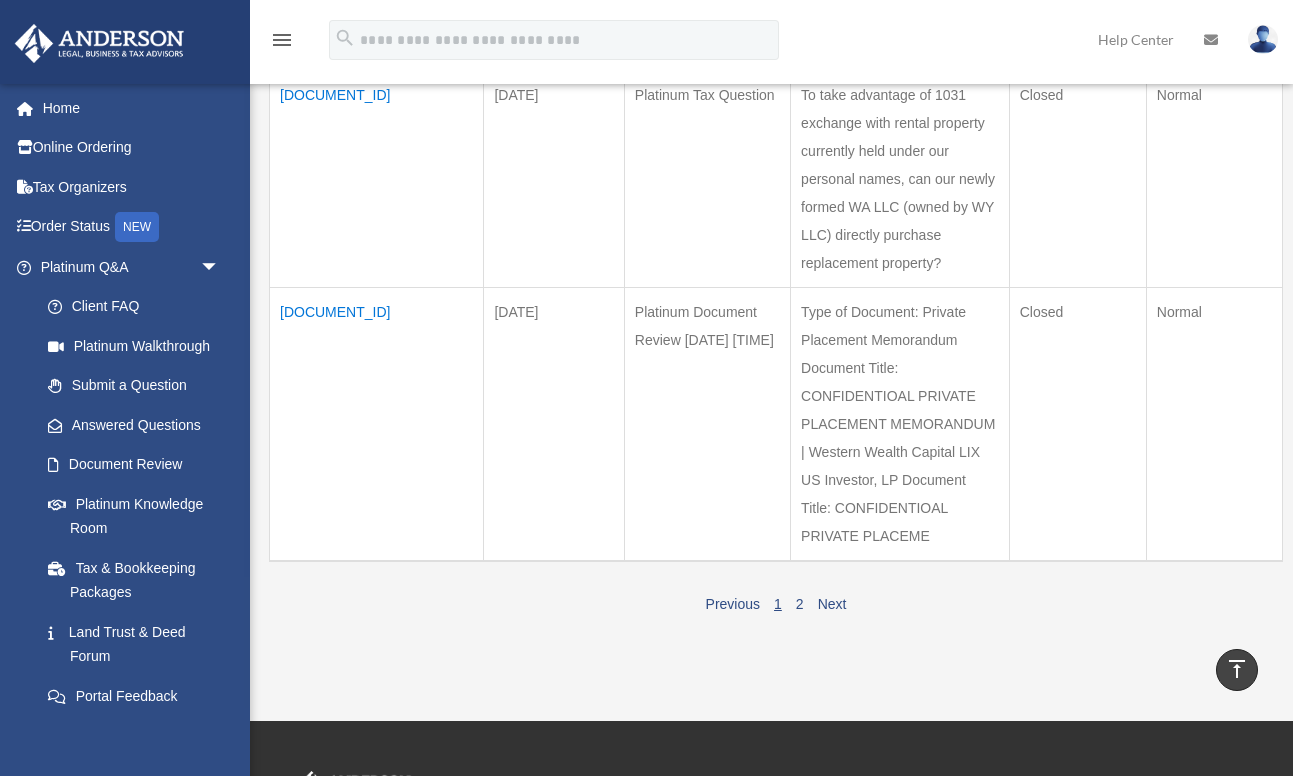scroll, scrollTop: 1561, scrollLeft: 0, axis: vertical 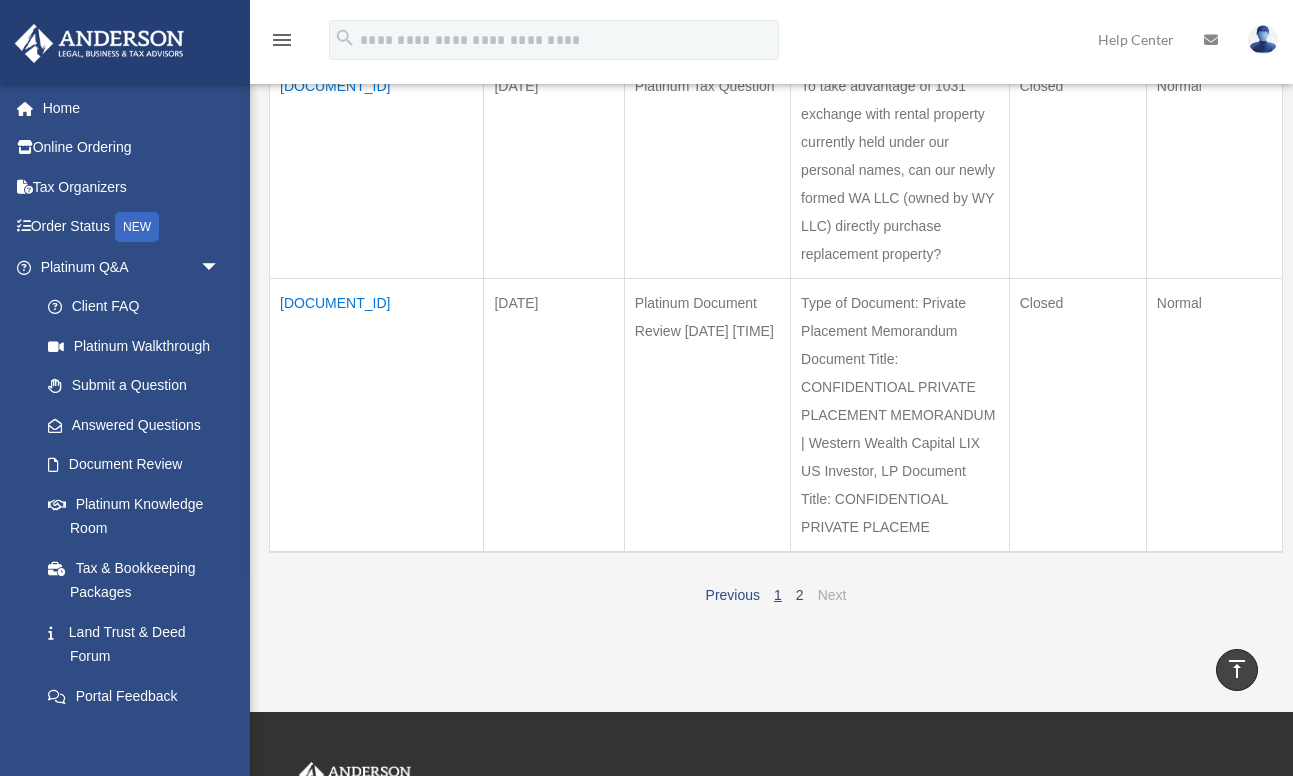 click on "Next" at bounding box center (832, 595) 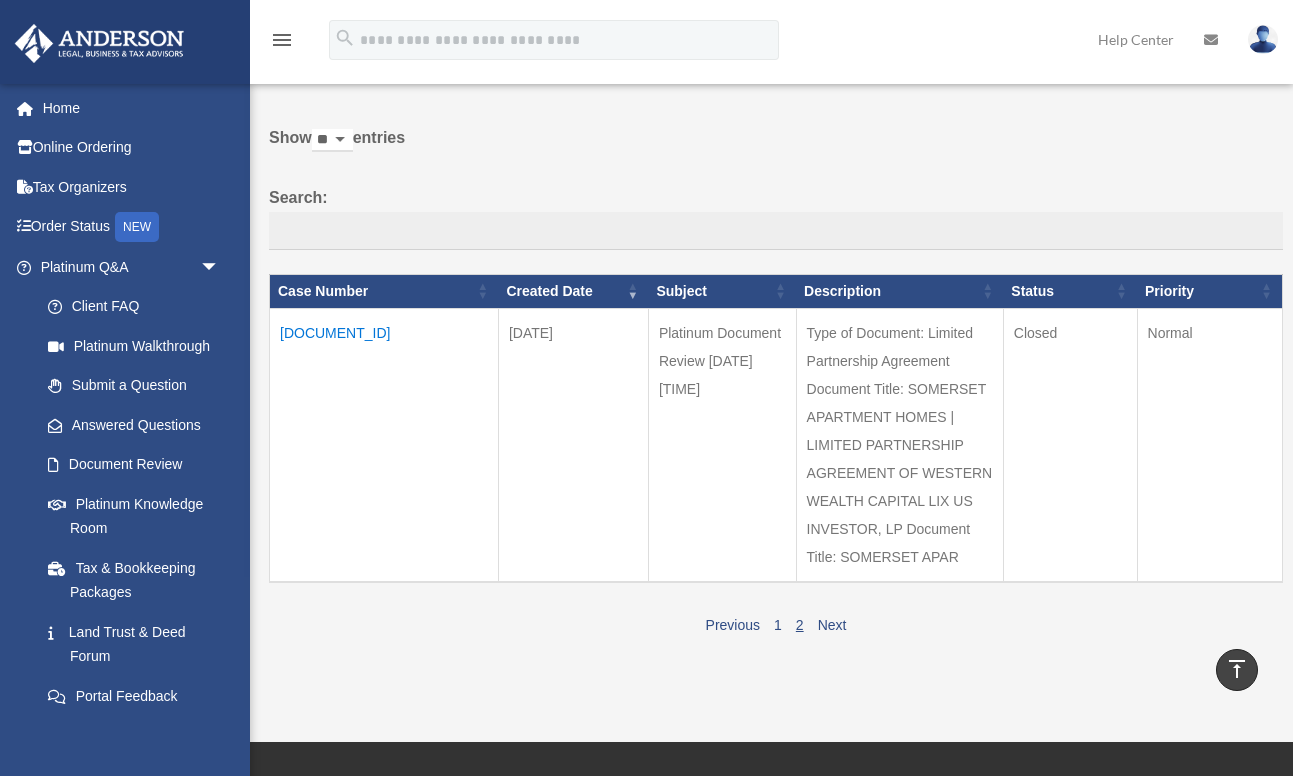 scroll, scrollTop: 0, scrollLeft: 0, axis: both 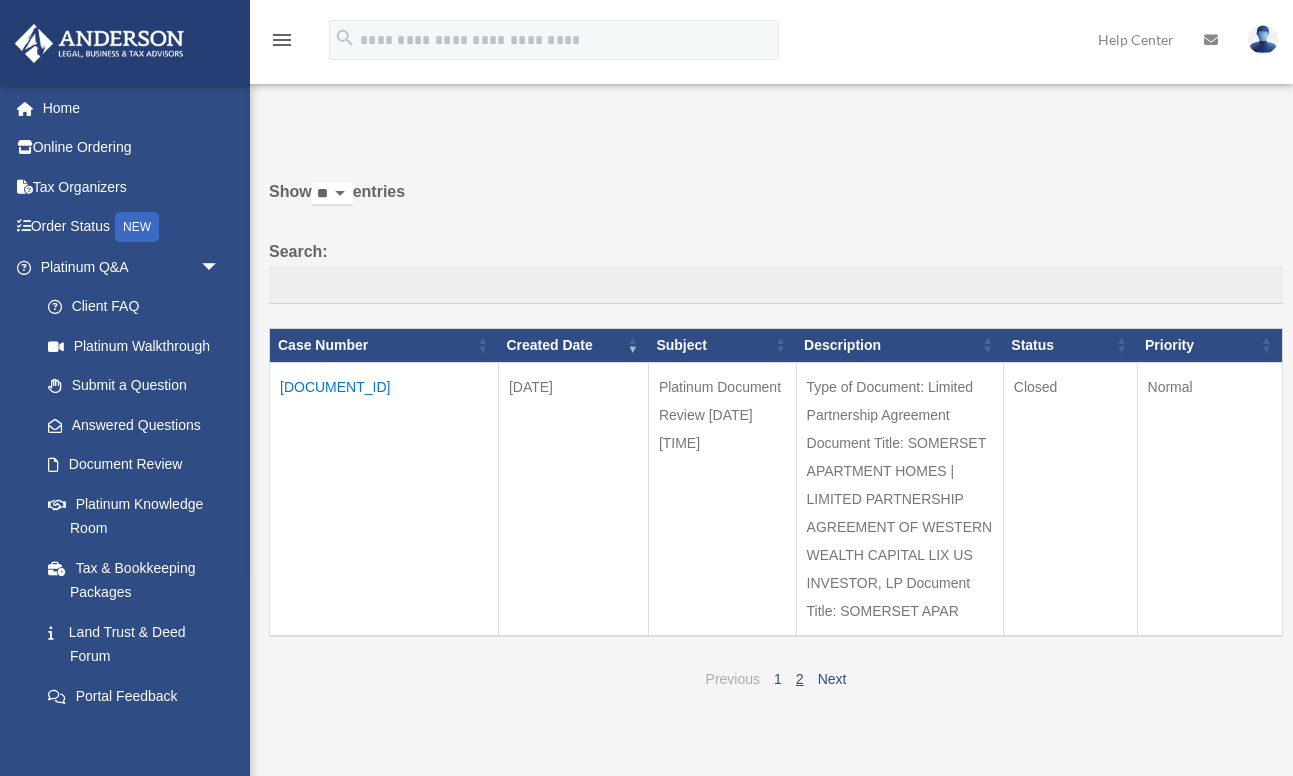 click on "Previous" at bounding box center [733, 679] 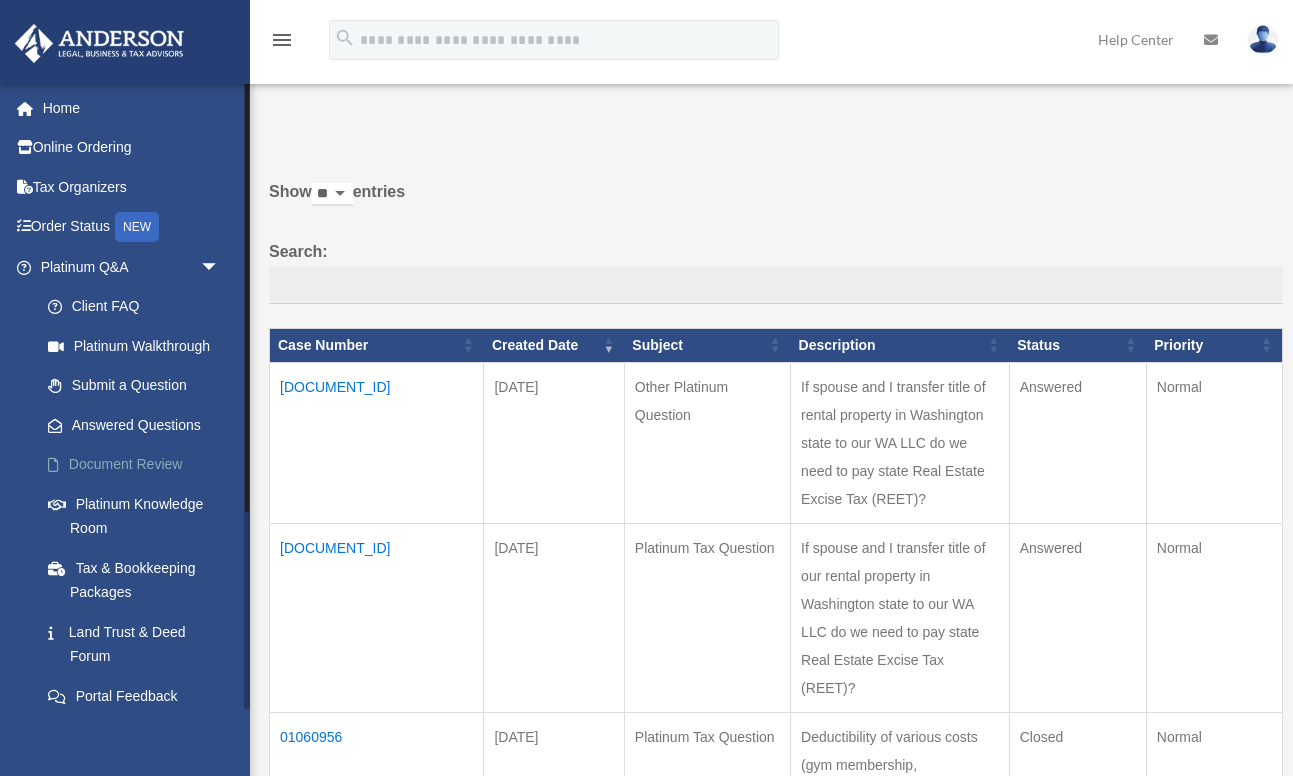 click on "Document Review" at bounding box center (139, 465) 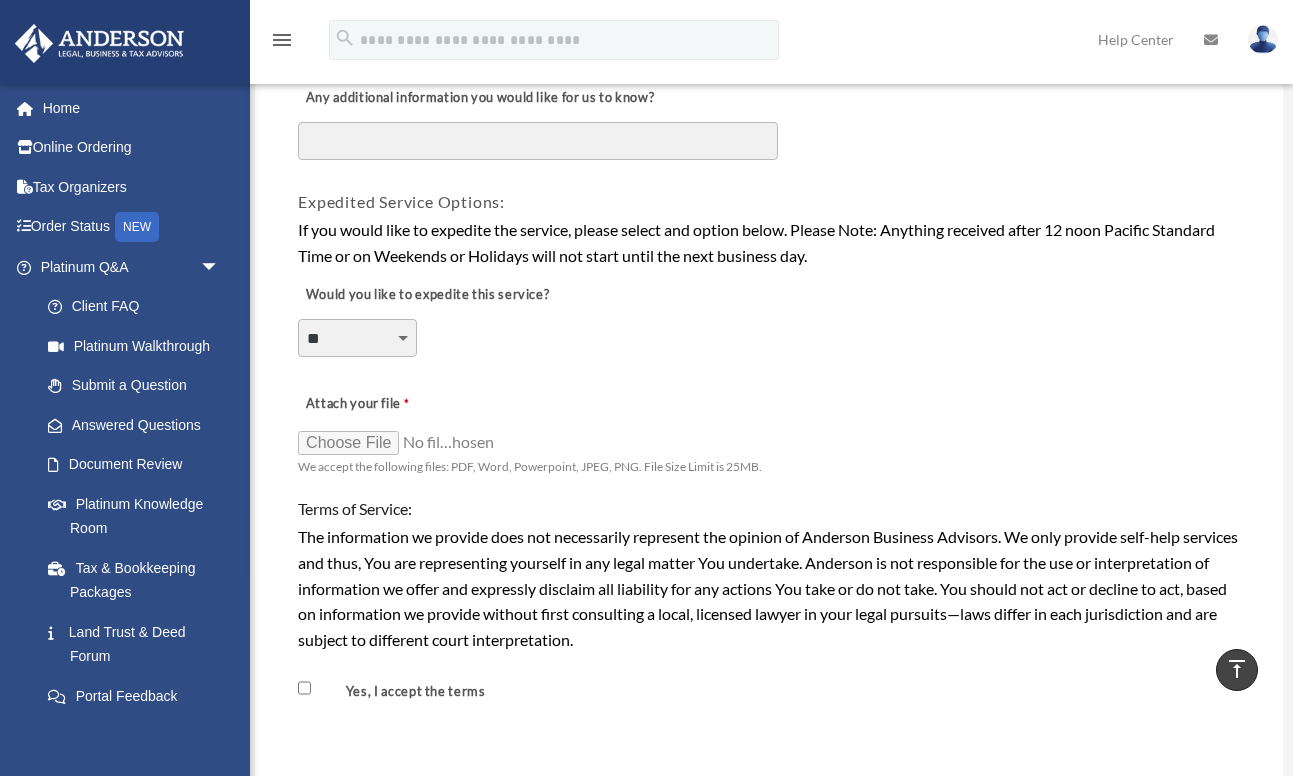 scroll, scrollTop: 1319, scrollLeft: 0, axis: vertical 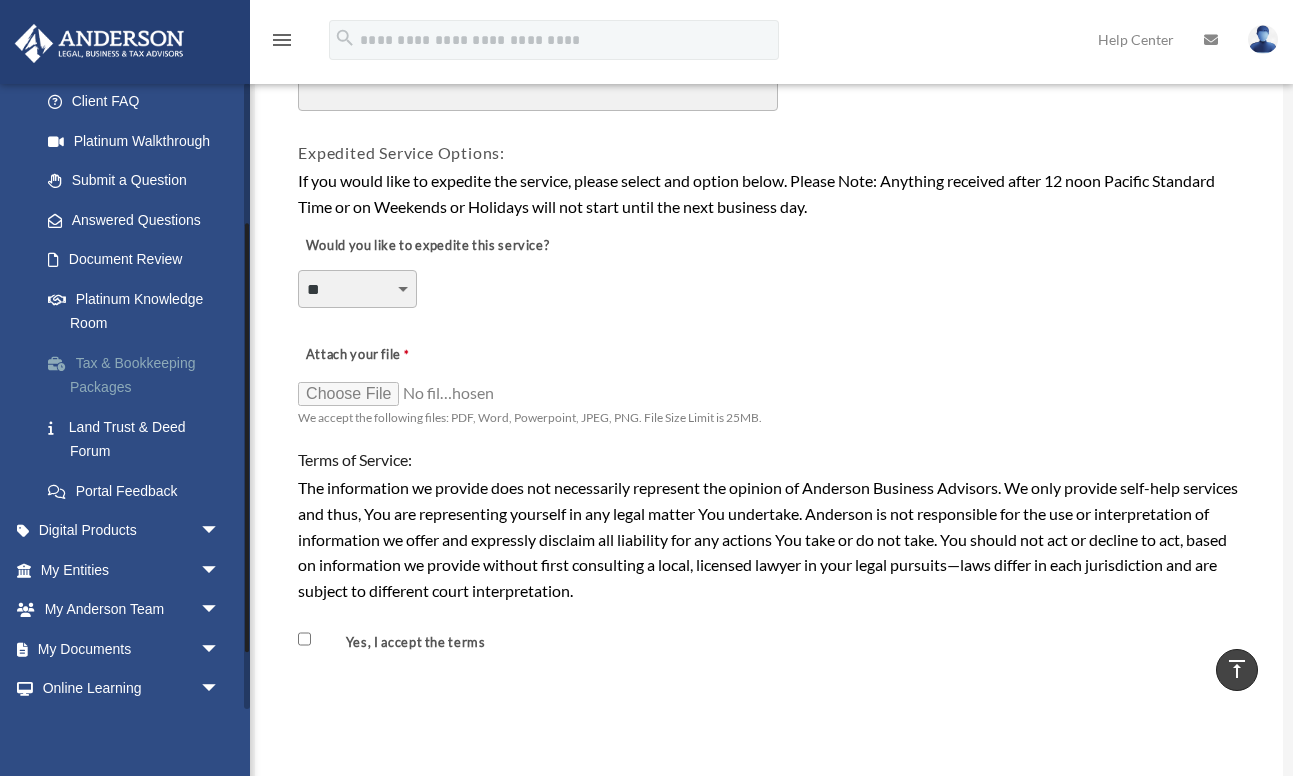 click on "Tax & Bookkeeping Packages" at bounding box center [139, 375] 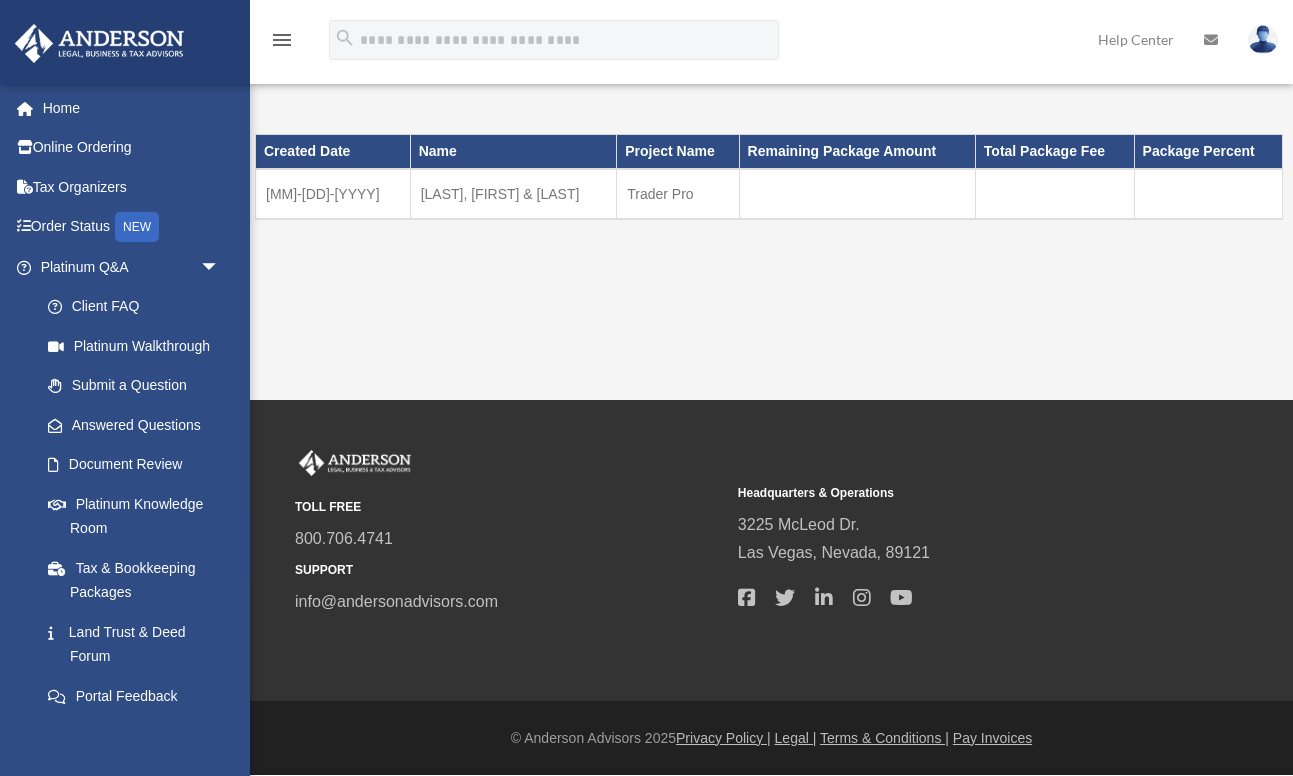 scroll, scrollTop: 0, scrollLeft: 0, axis: both 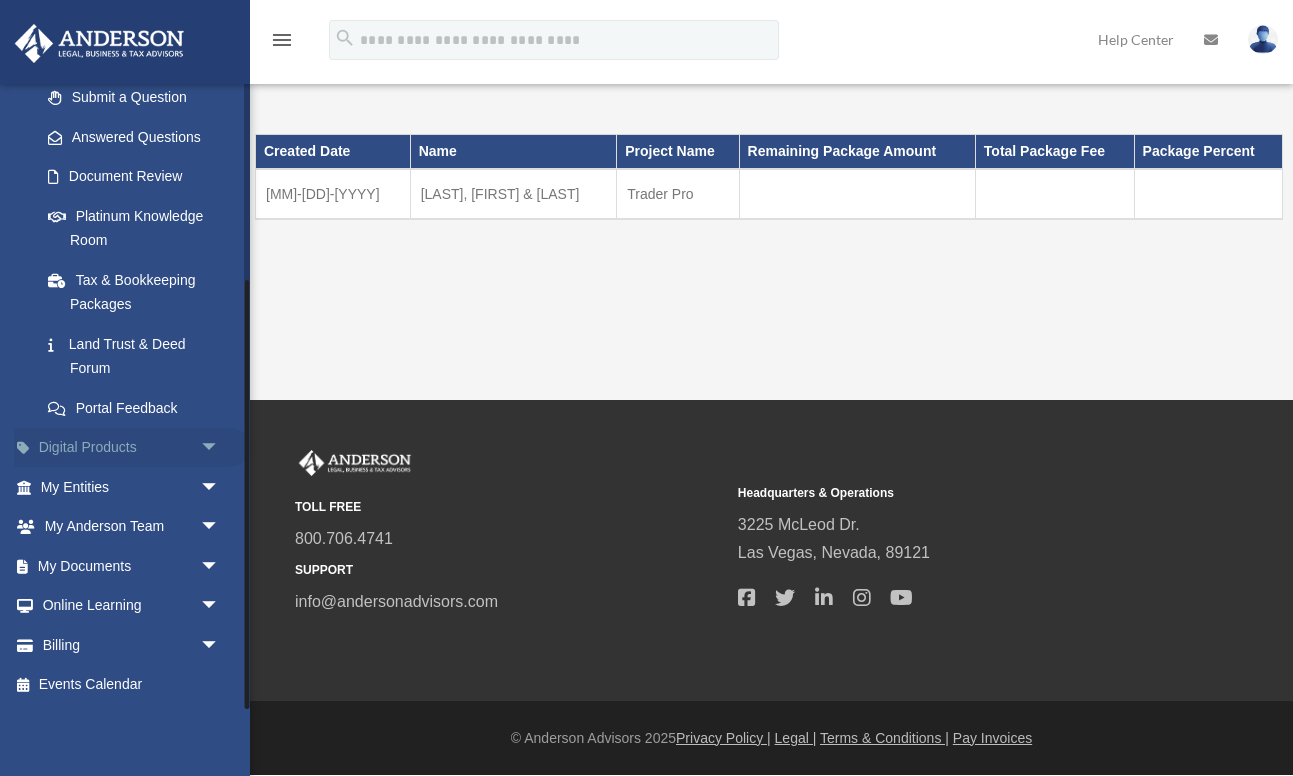 click on "arrow_drop_down" at bounding box center [220, 448] 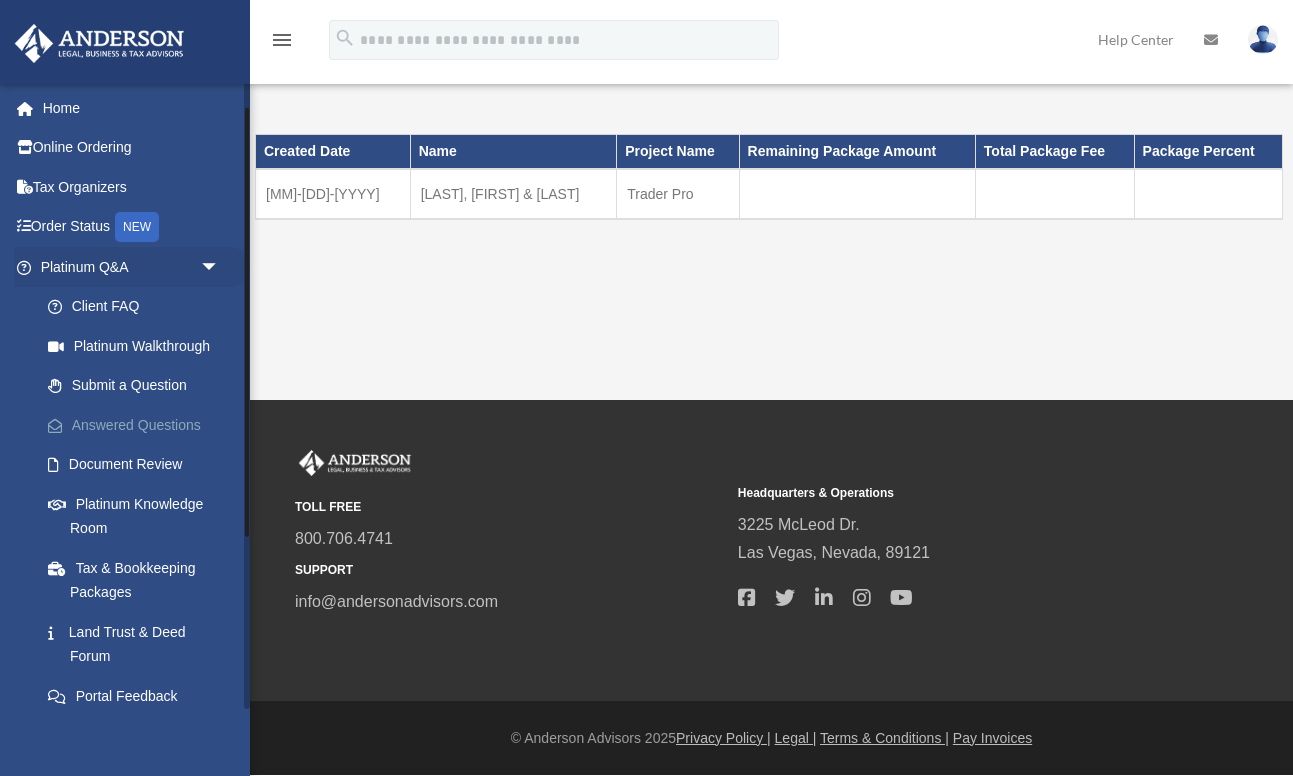 scroll, scrollTop: 87, scrollLeft: 0, axis: vertical 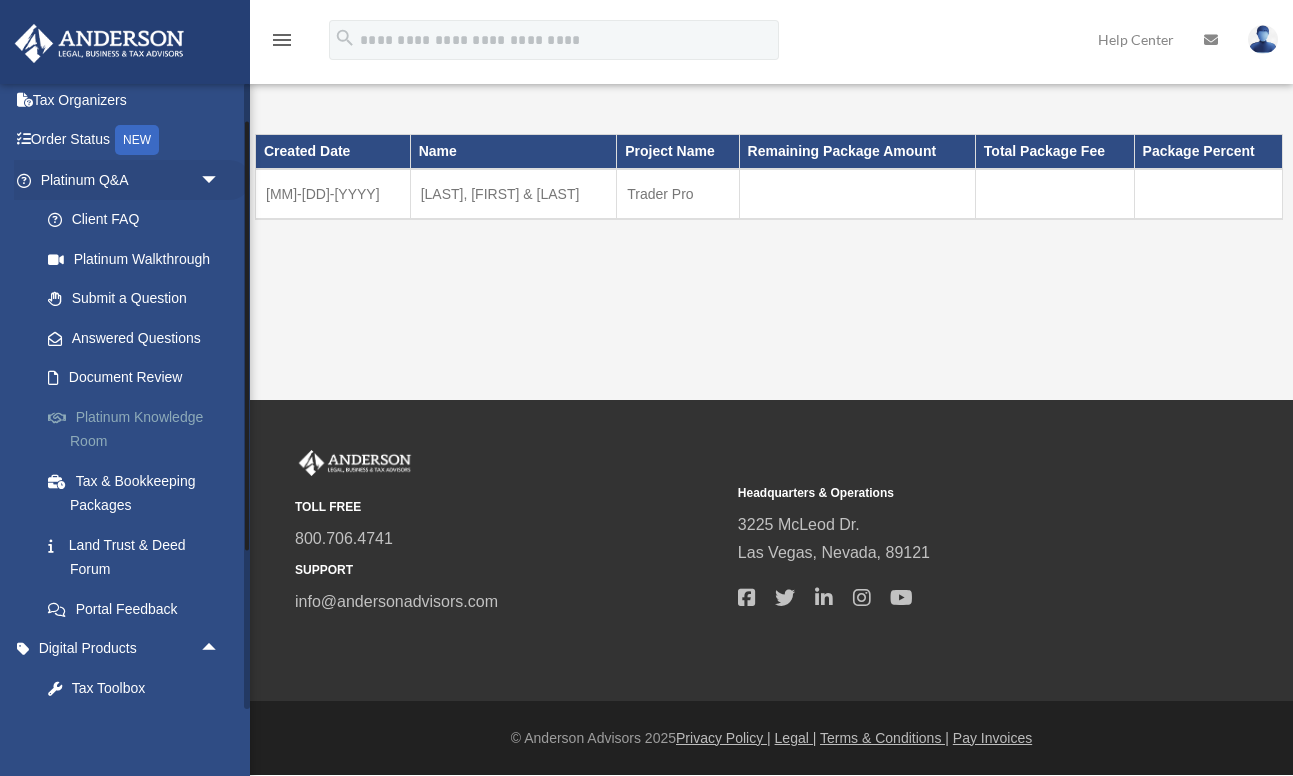 click on "Platinum Knowledge Room" at bounding box center [139, 429] 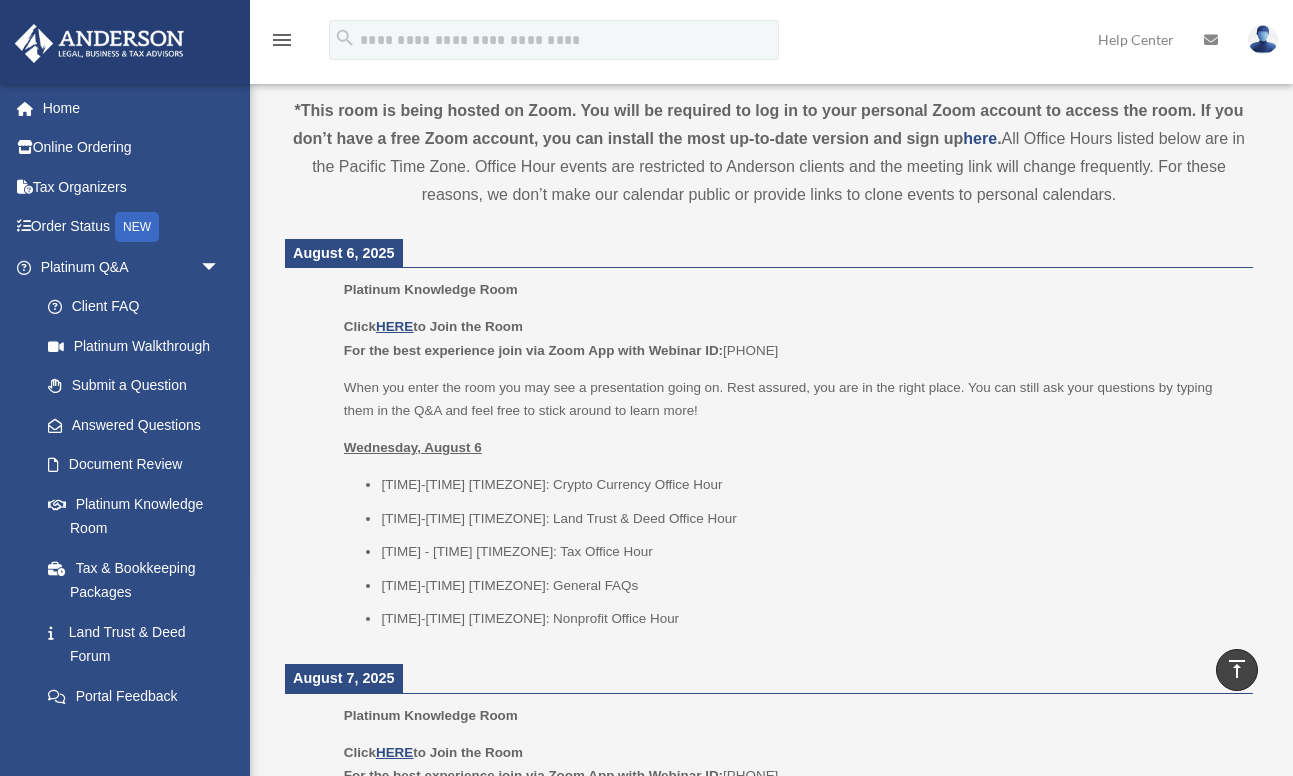 scroll, scrollTop: 699, scrollLeft: 0, axis: vertical 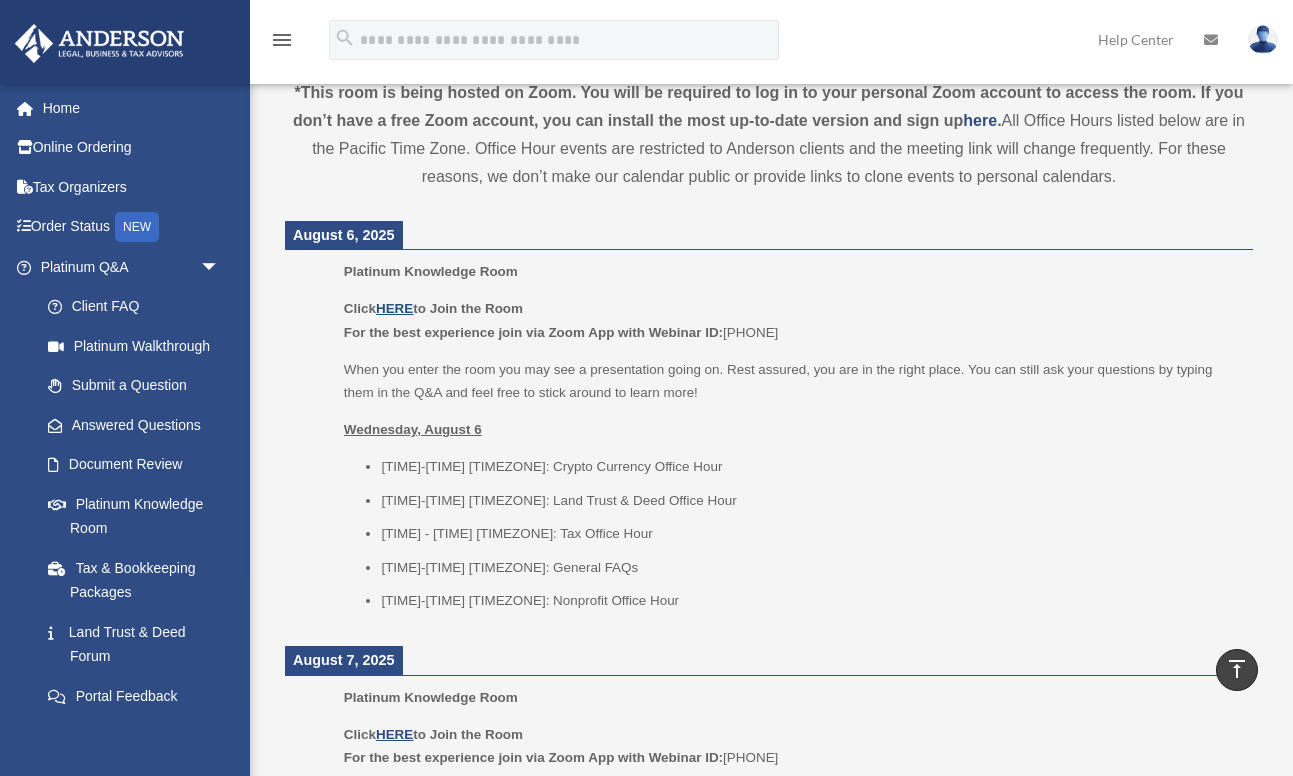 click on "HERE" at bounding box center (394, 308) 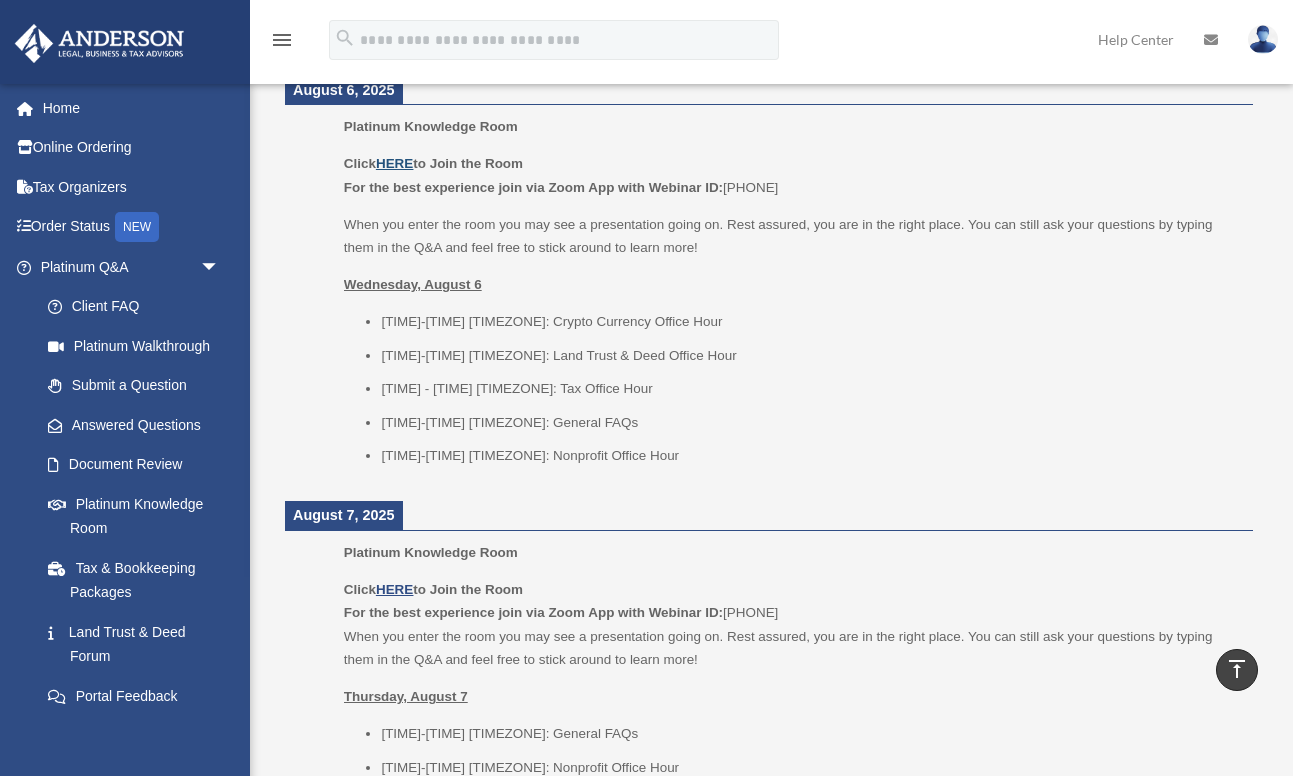 scroll, scrollTop: 835, scrollLeft: 0, axis: vertical 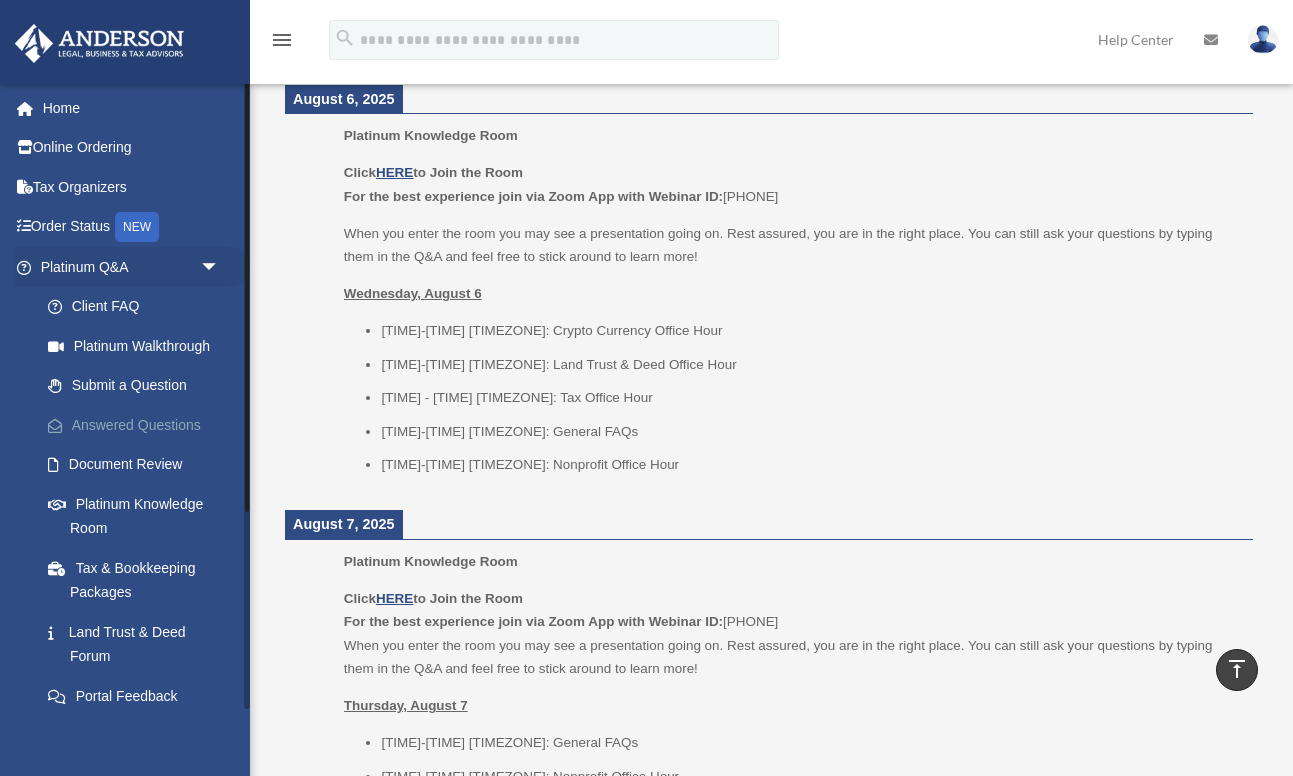 click on "Answered Questions" at bounding box center (139, 425) 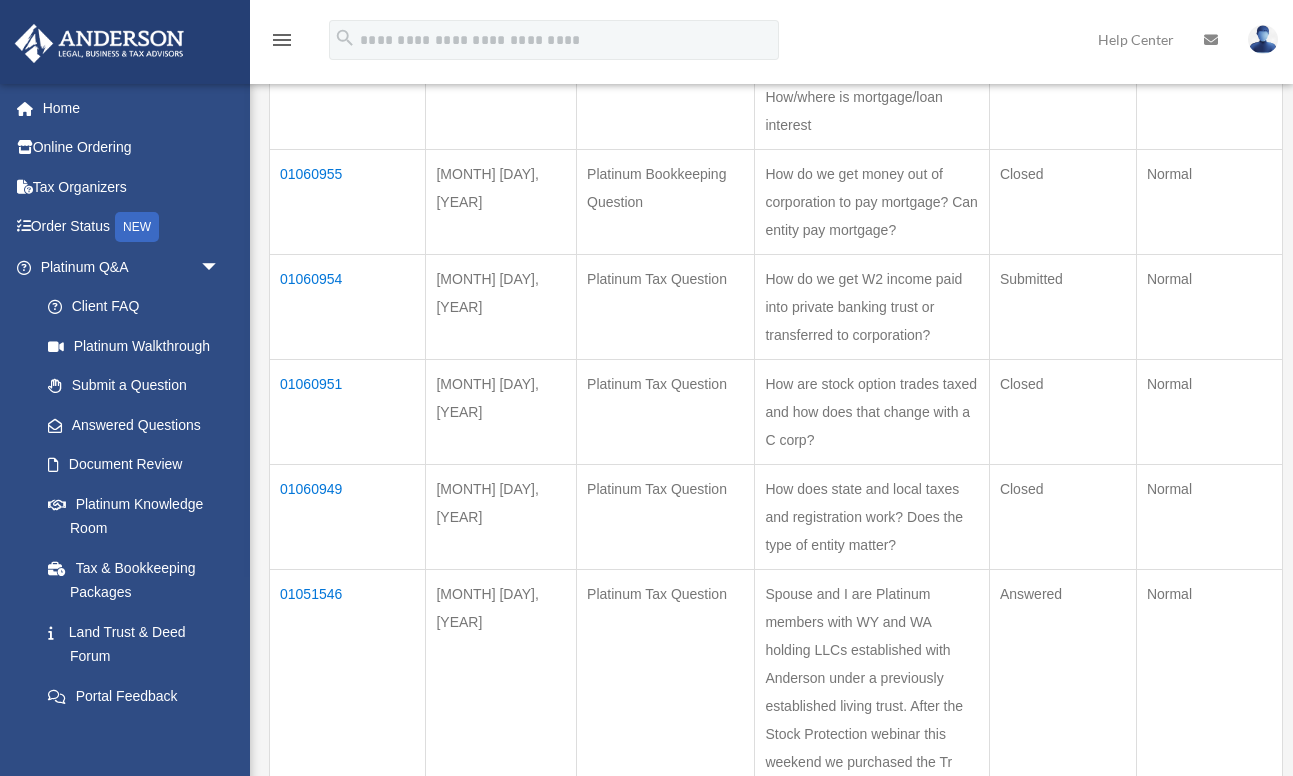 scroll, scrollTop: 759, scrollLeft: 0, axis: vertical 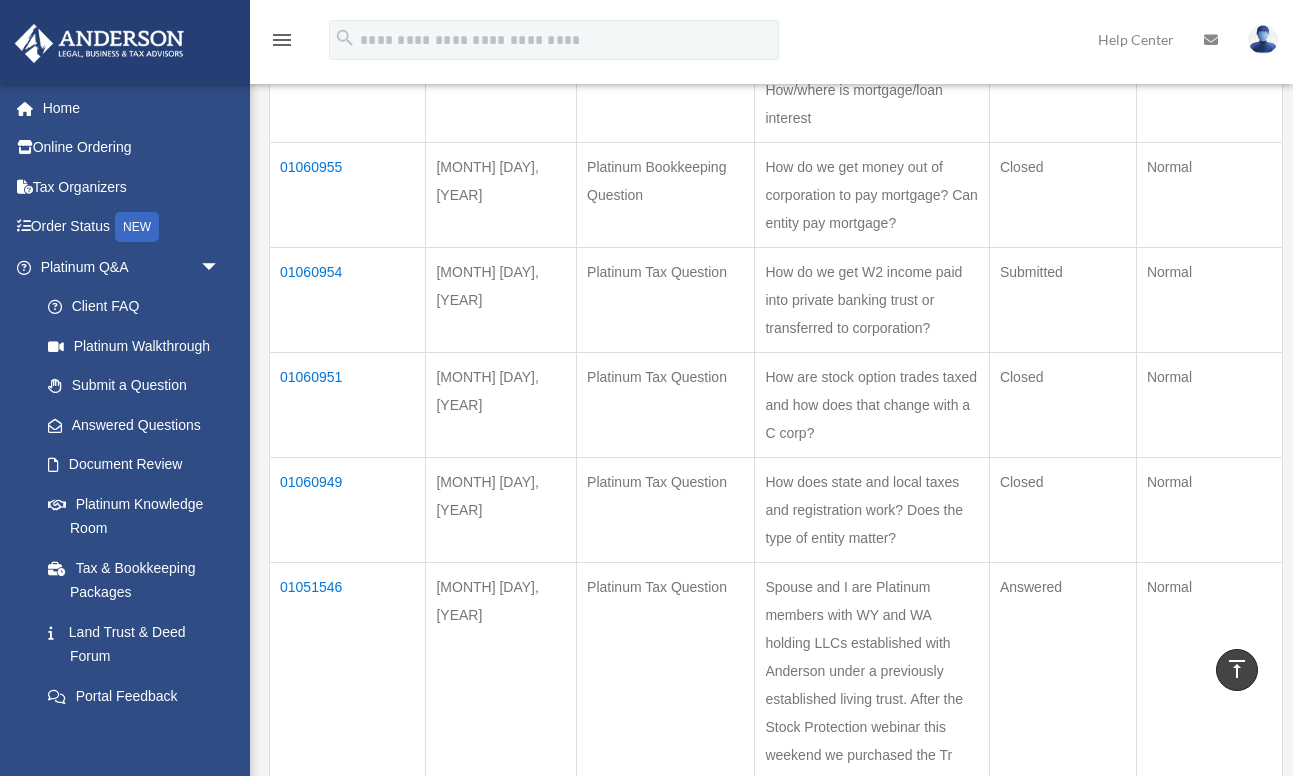 click on "01060951" at bounding box center [348, 404] 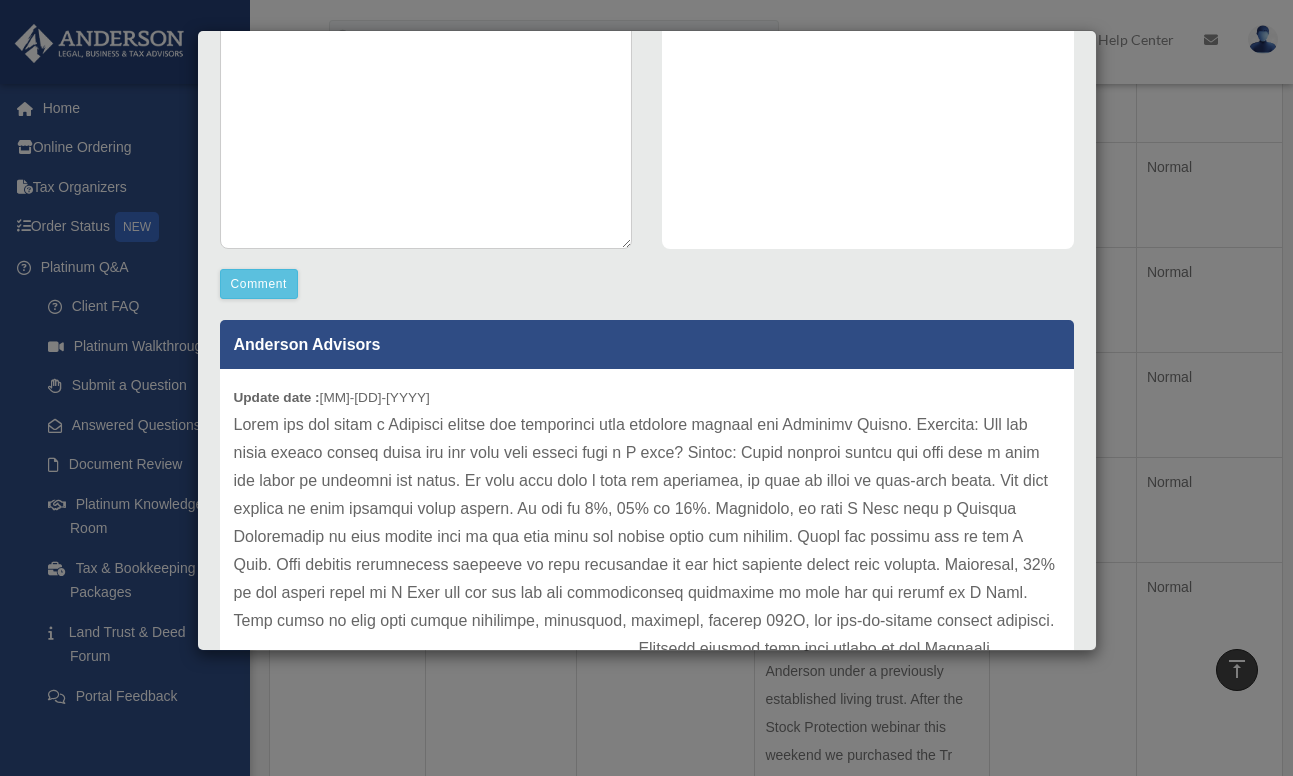 scroll, scrollTop: 386, scrollLeft: 0, axis: vertical 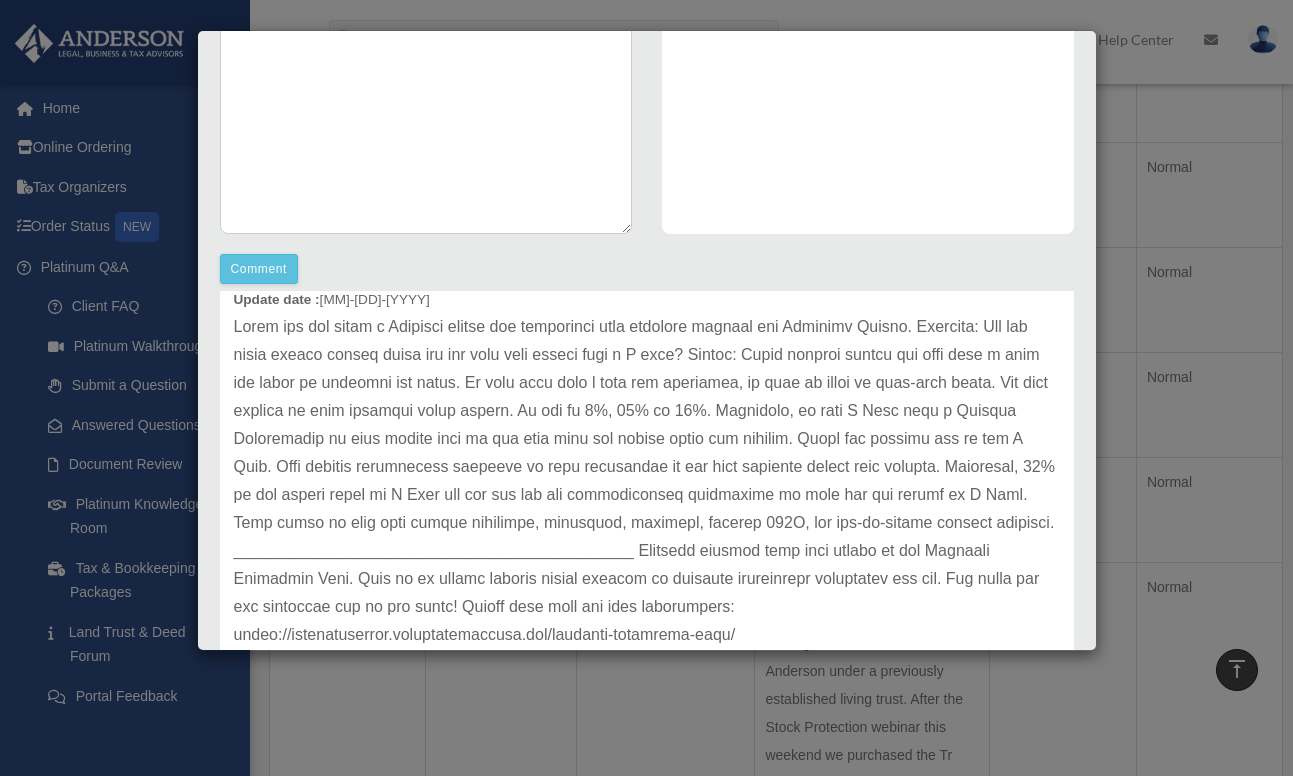 click at bounding box center (647, 537) 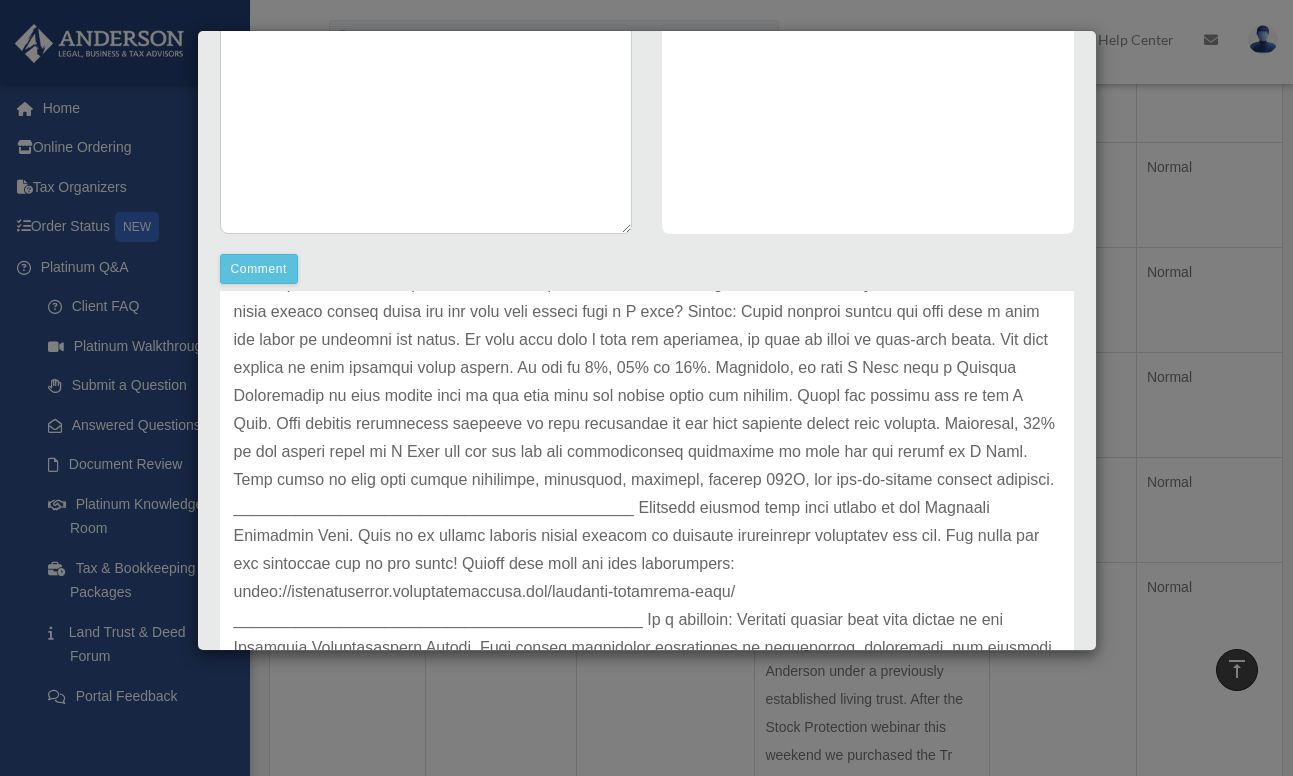 scroll, scrollTop: 127, scrollLeft: 0, axis: vertical 